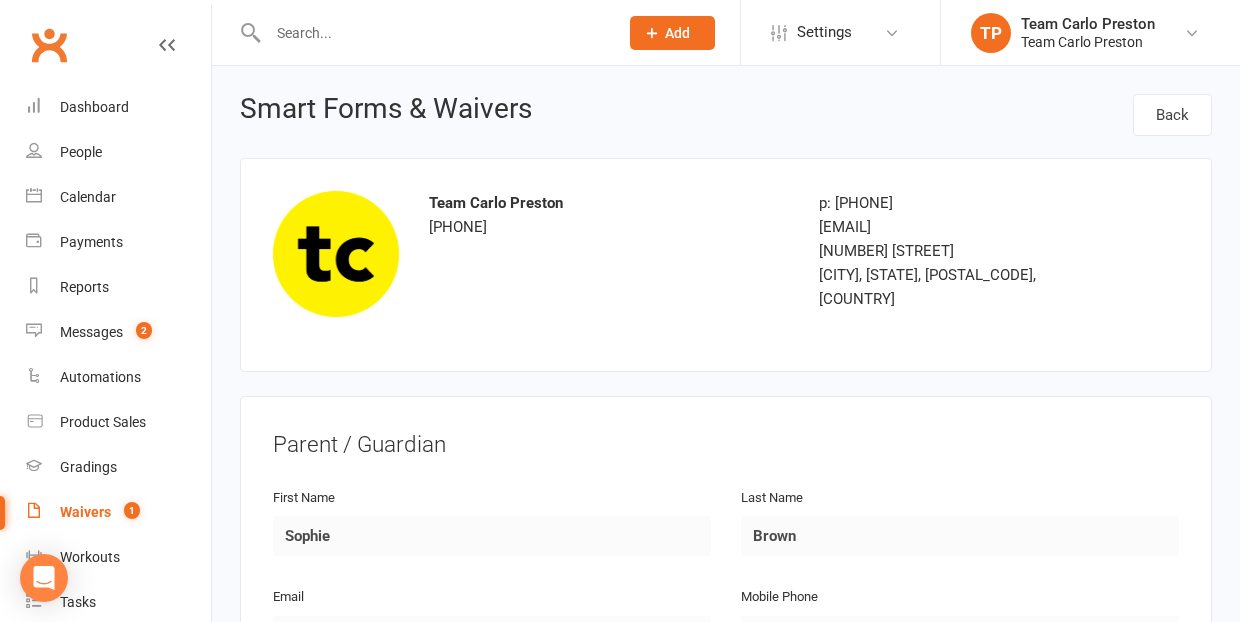 scroll, scrollTop: 1551, scrollLeft: 0, axis: vertical 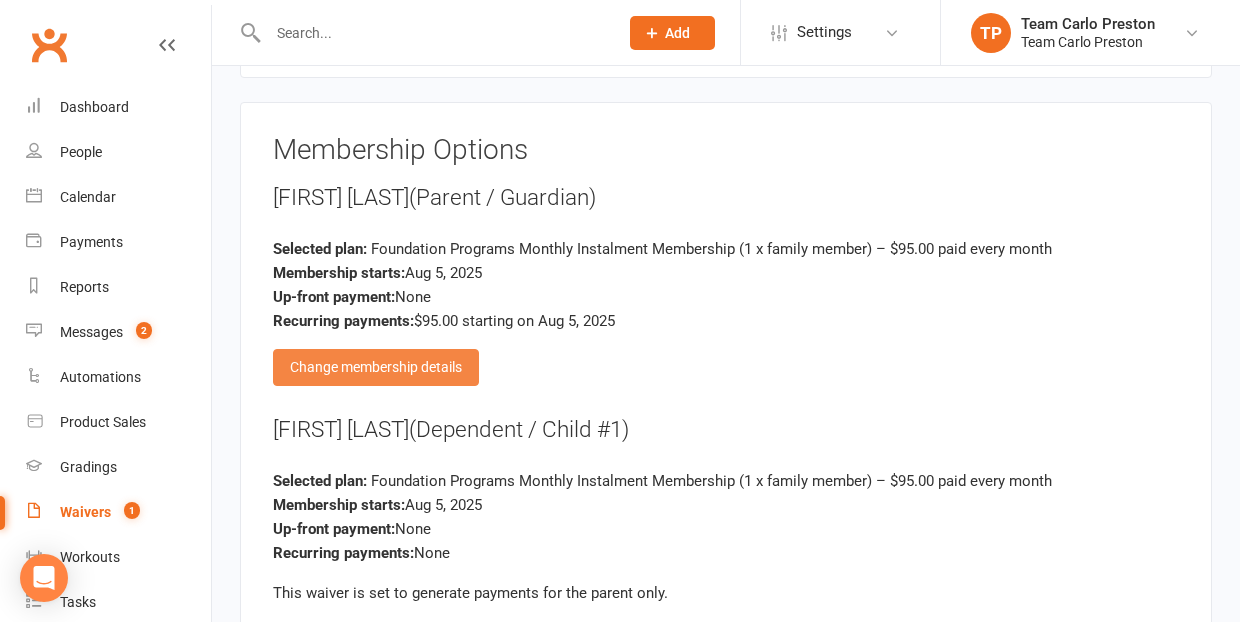 click on "Change membership details" at bounding box center [376, 367] 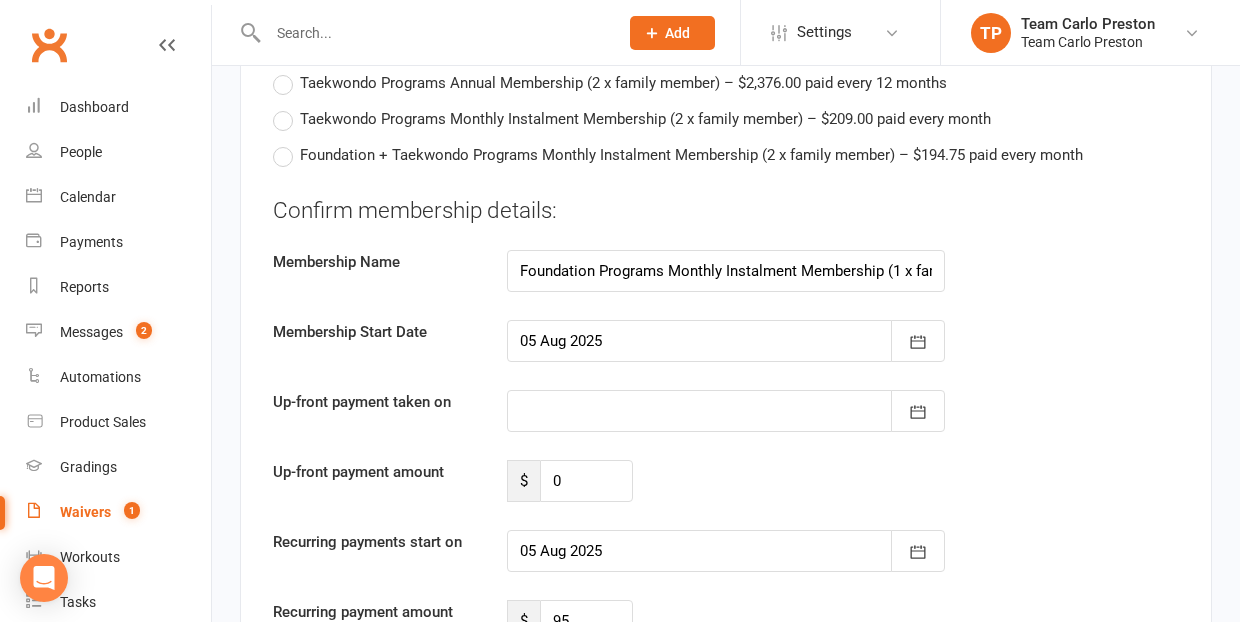 scroll, scrollTop: 2741, scrollLeft: 0, axis: vertical 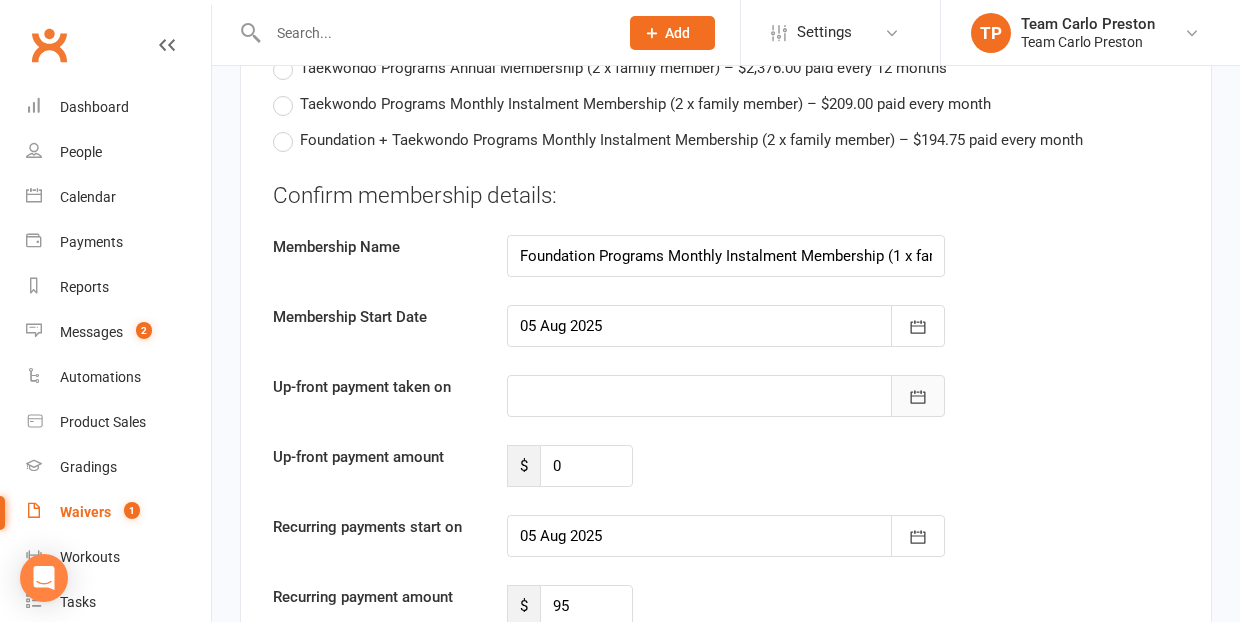 click 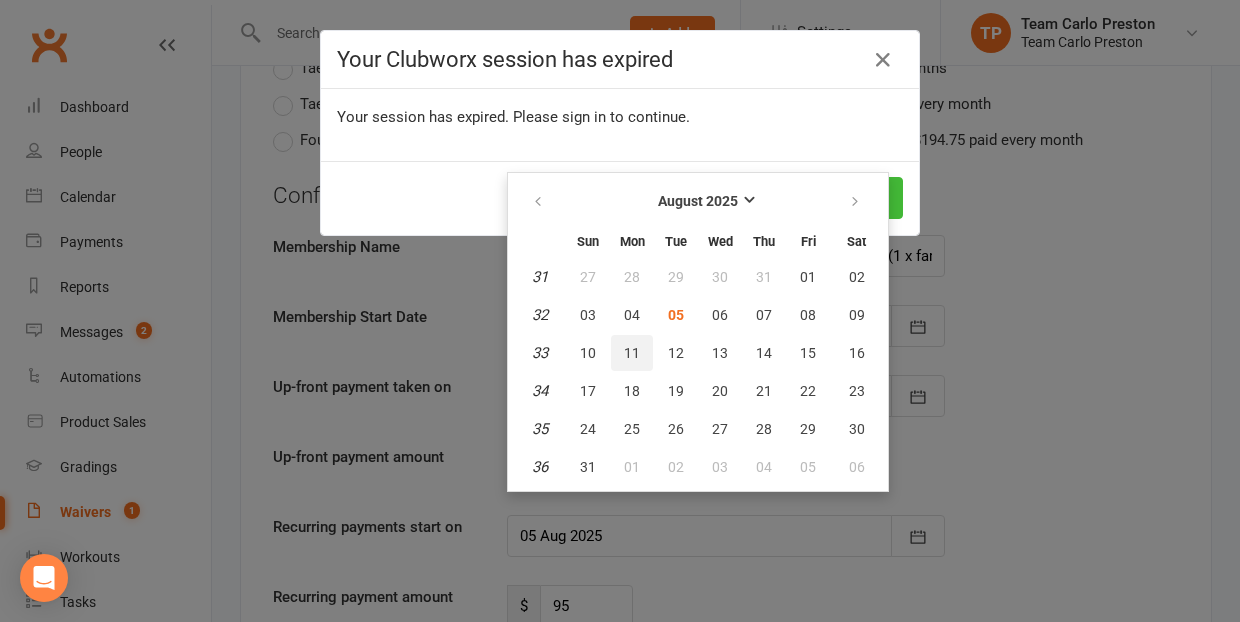 click on "11" at bounding box center (632, 353) 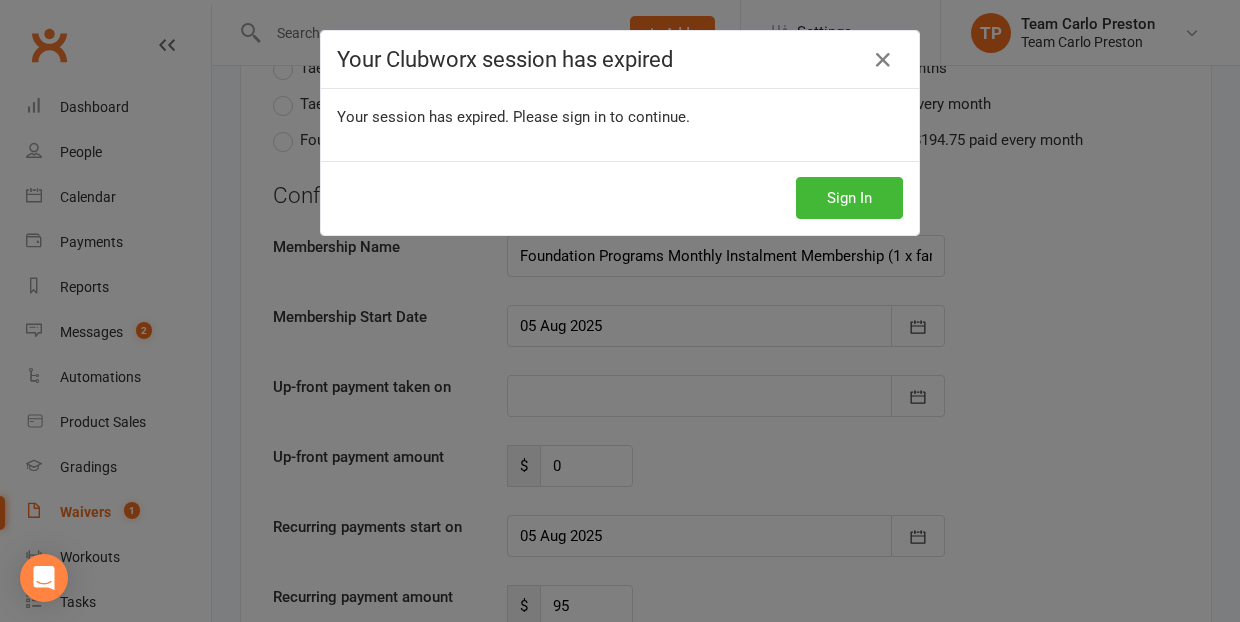 type on "11 Aug 2025" 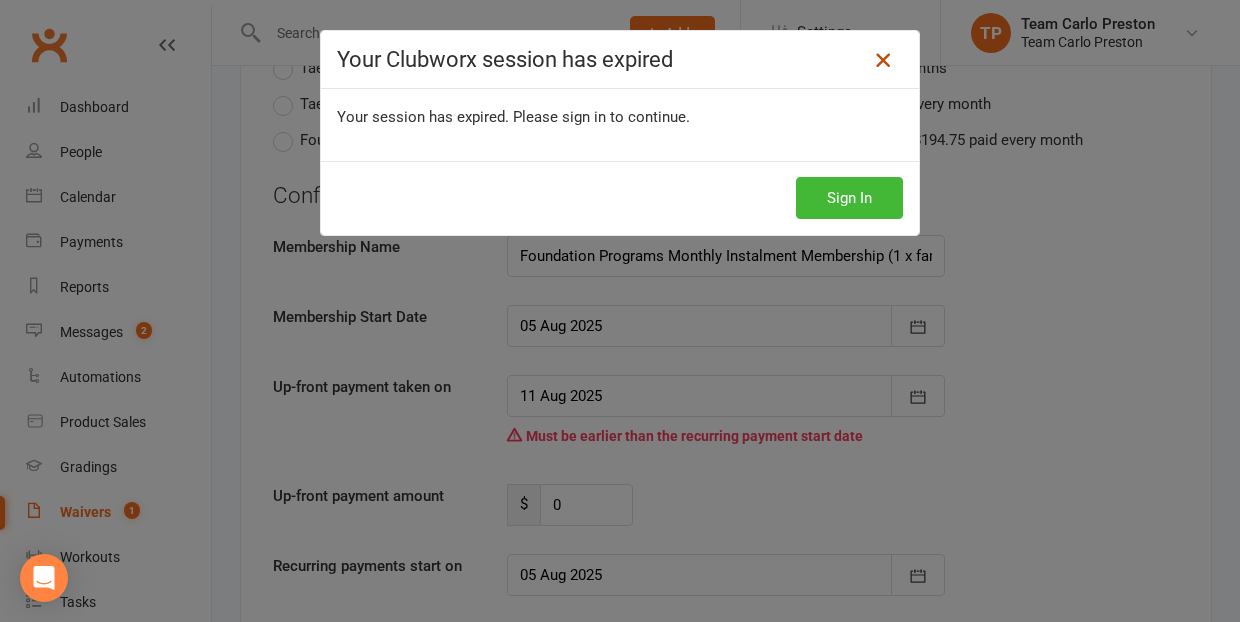 click at bounding box center (883, 60) 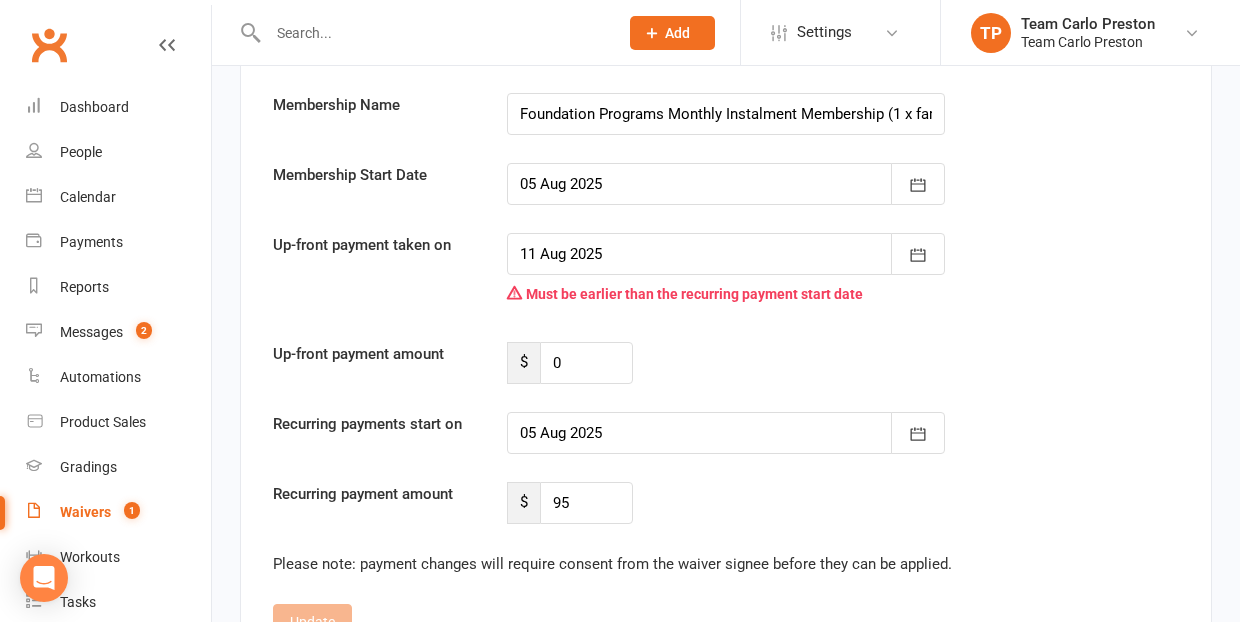 scroll, scrollTop: 2889, scrollLeft: 0, axis: vertical 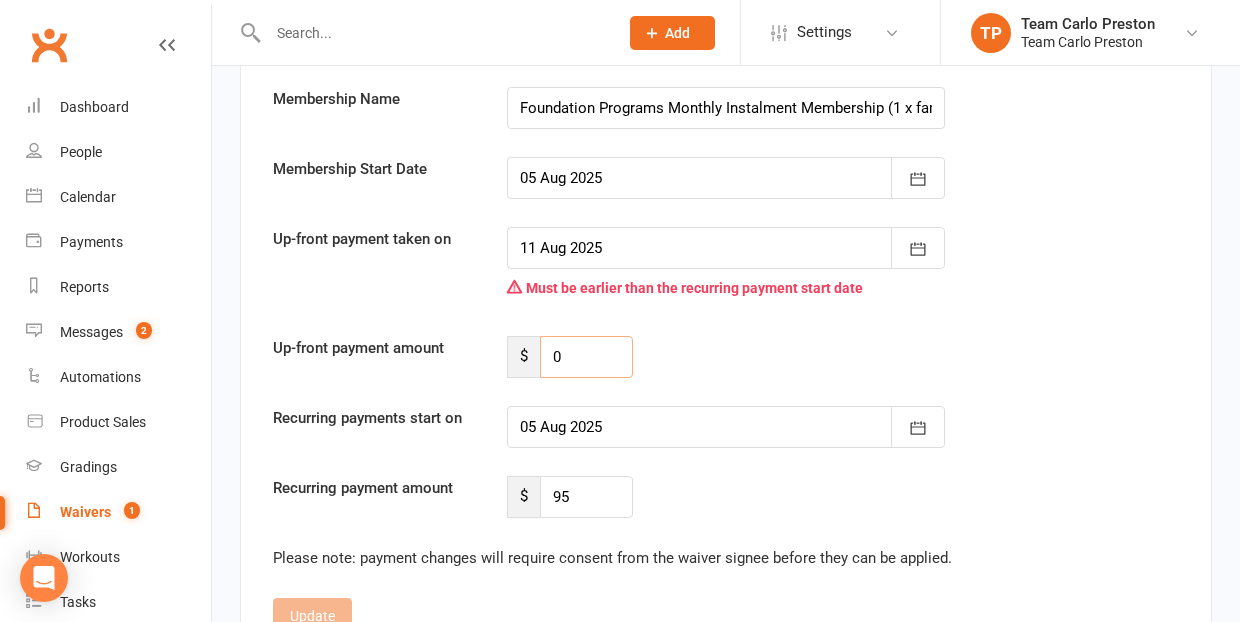 drag, startPoint x: 568, startPoint y: 333, endPoint x: 549, endPoint y: 333, distance: 19 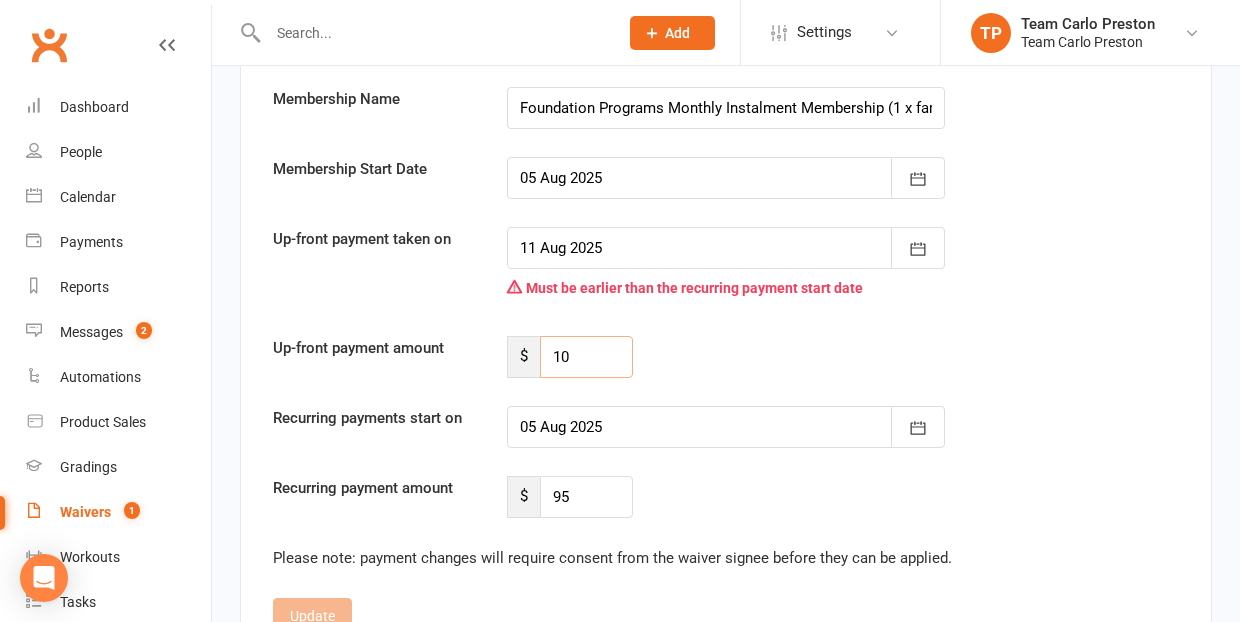 type on "104" 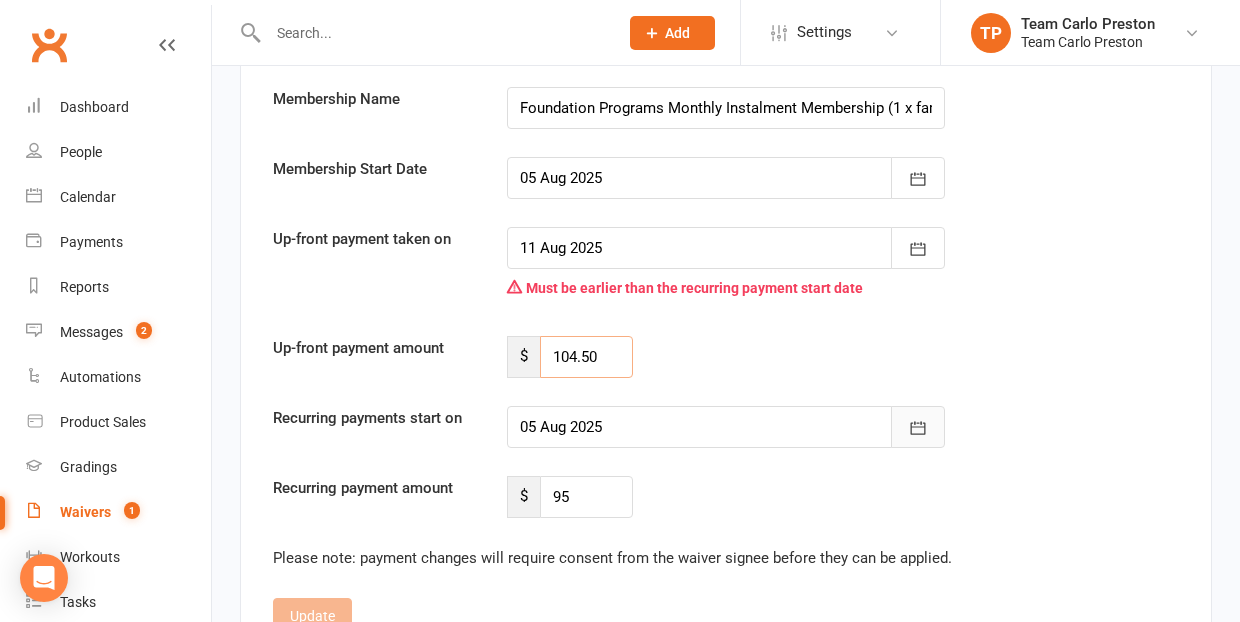 type on "104.50" 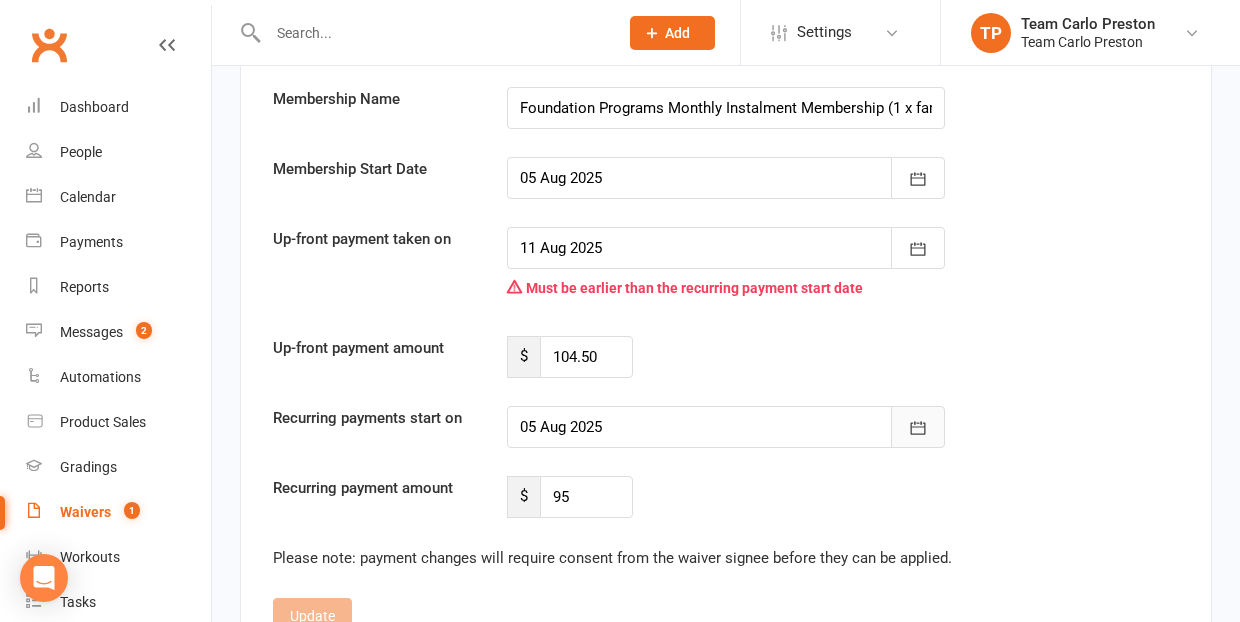 click 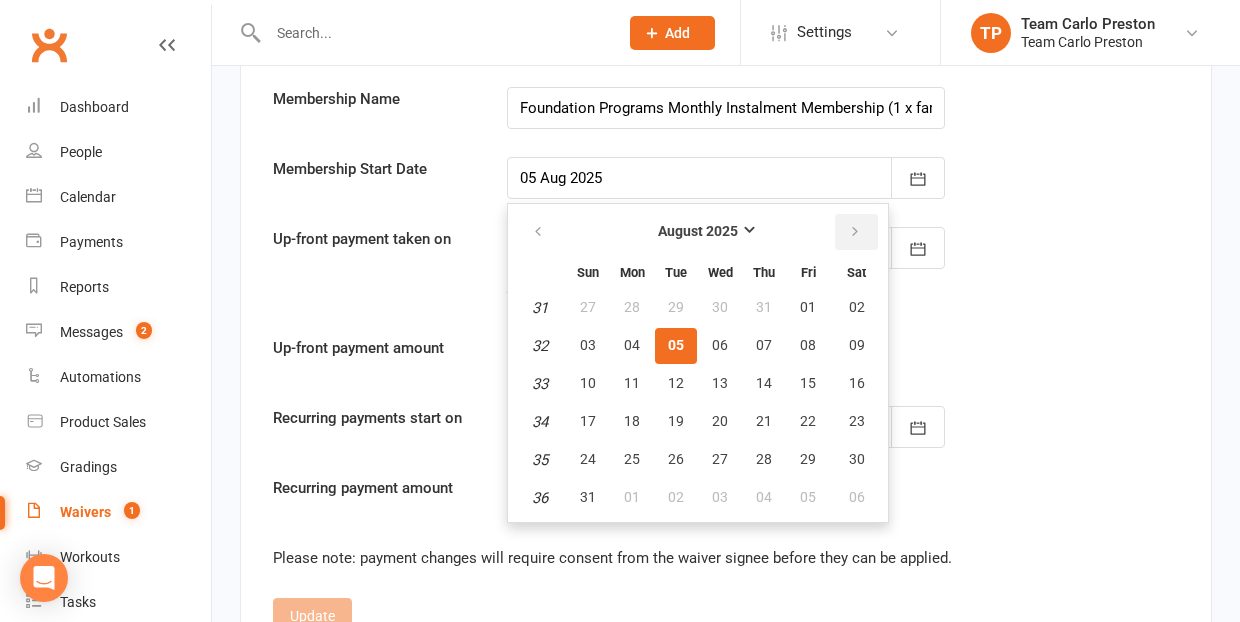 click at bounding box center (855, 232) 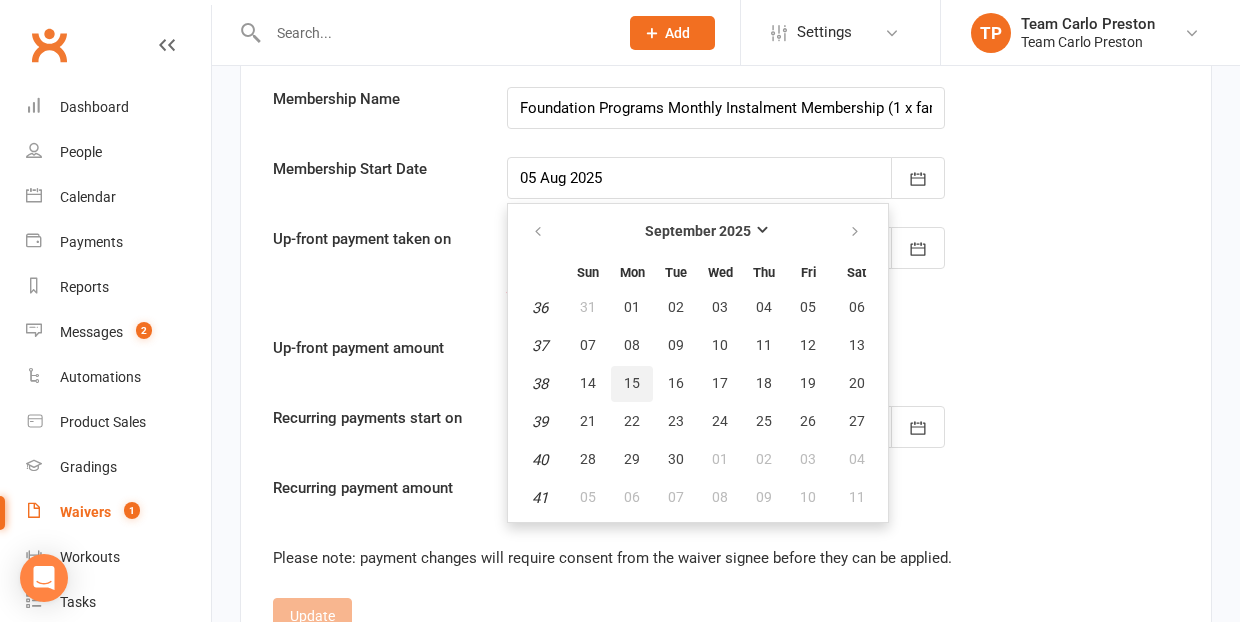click on "15" at bounding box center [632, 383] 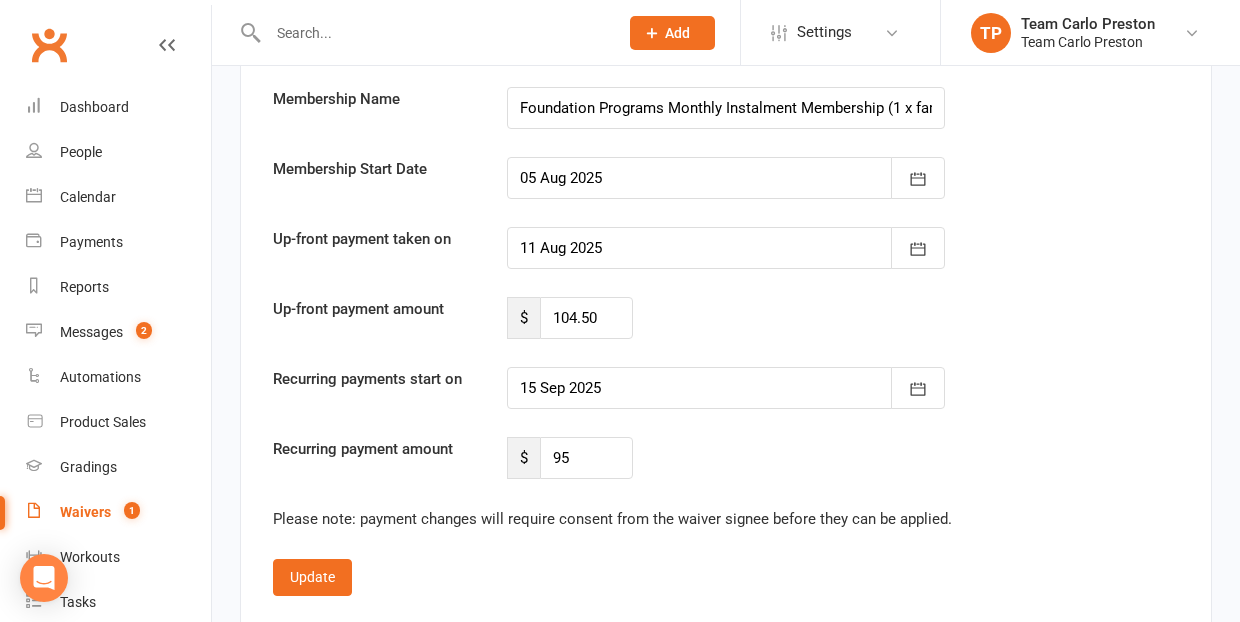 scroll, scrollTop: 2908, scrollLeft: 0, axis: vertical 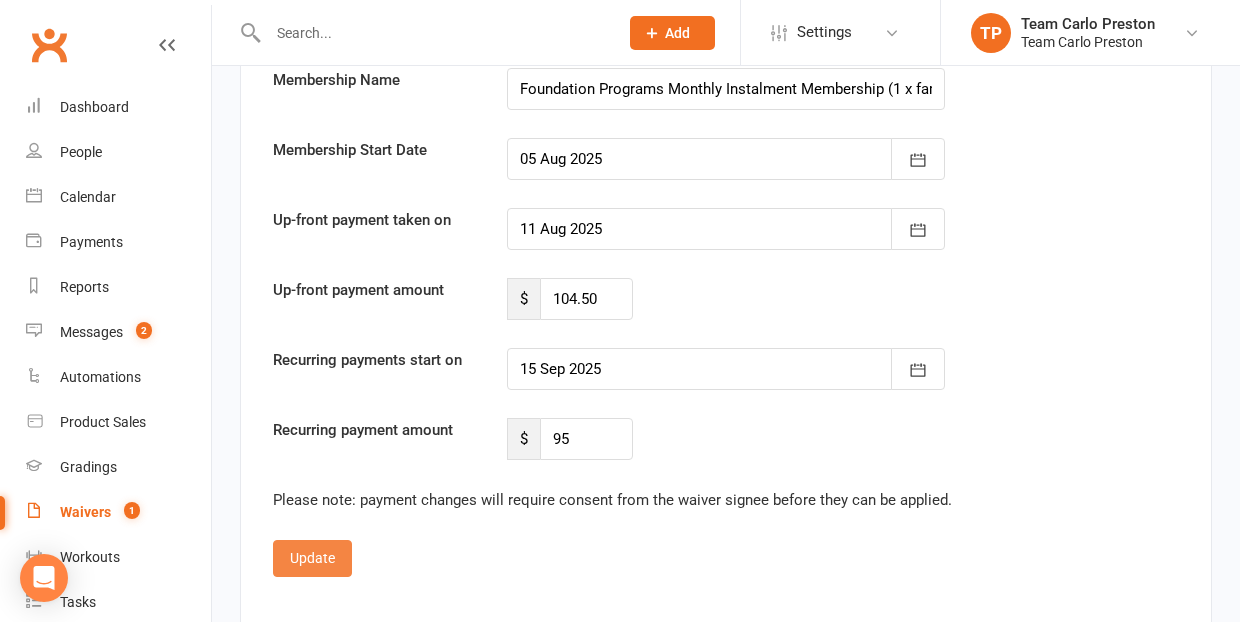 click on "Update" at bounding box center [312, 558] 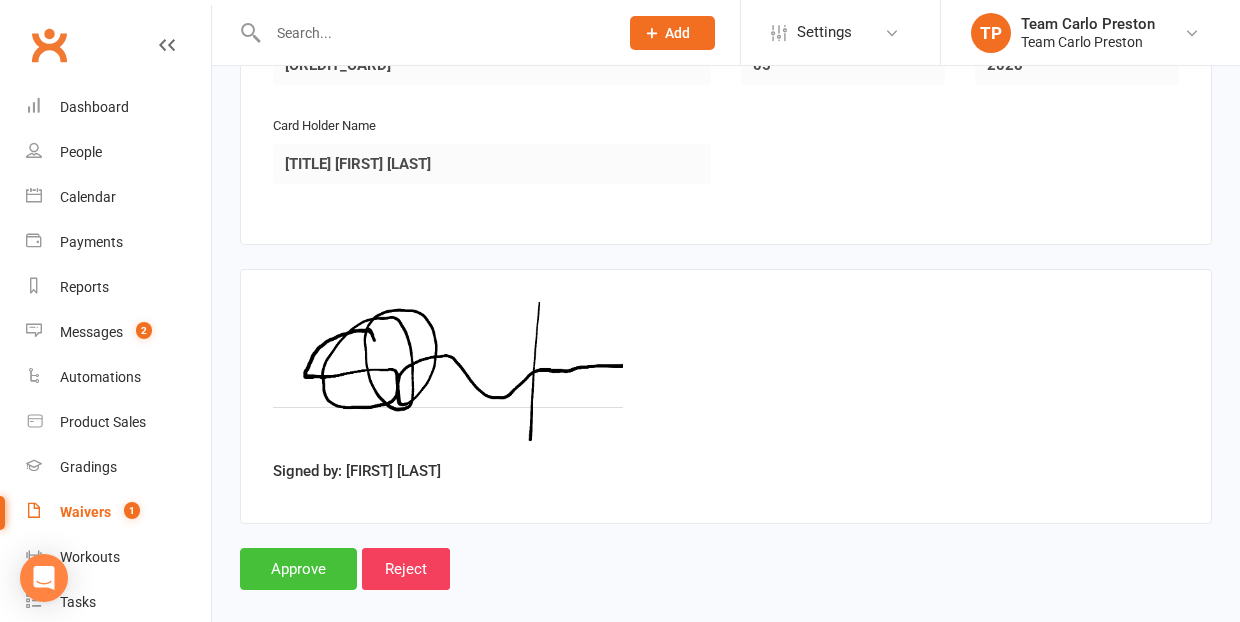 click on "Approve" at bounding box center (298, 569) 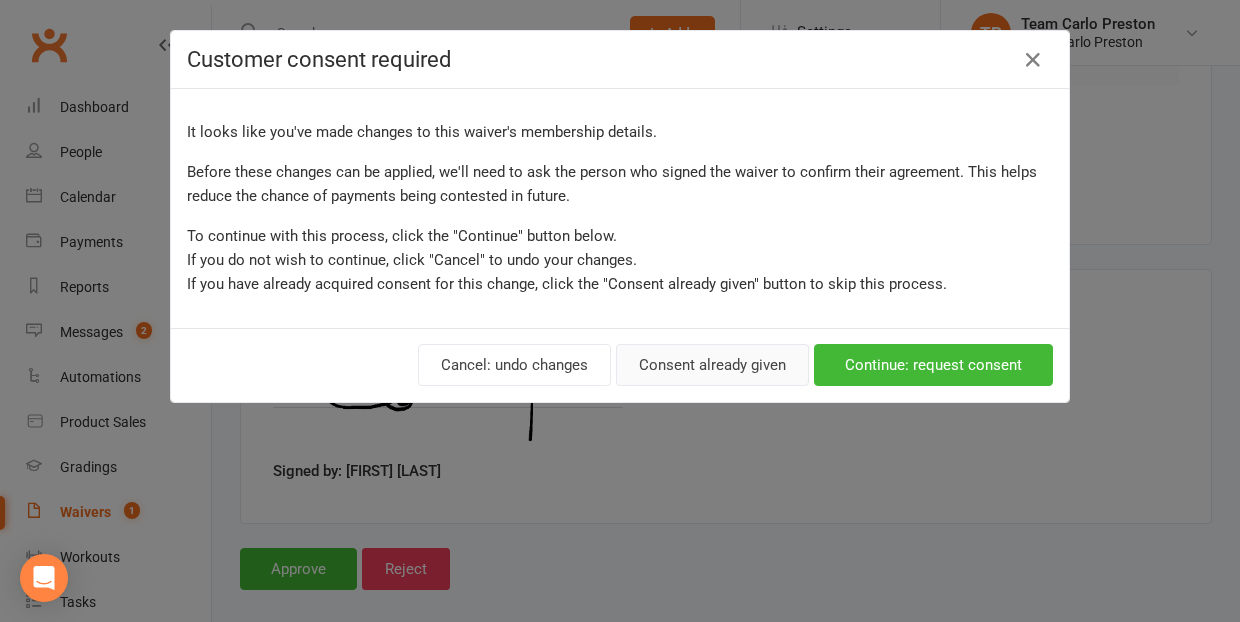 click on "Consent already given" at bounding box center (712, 365) 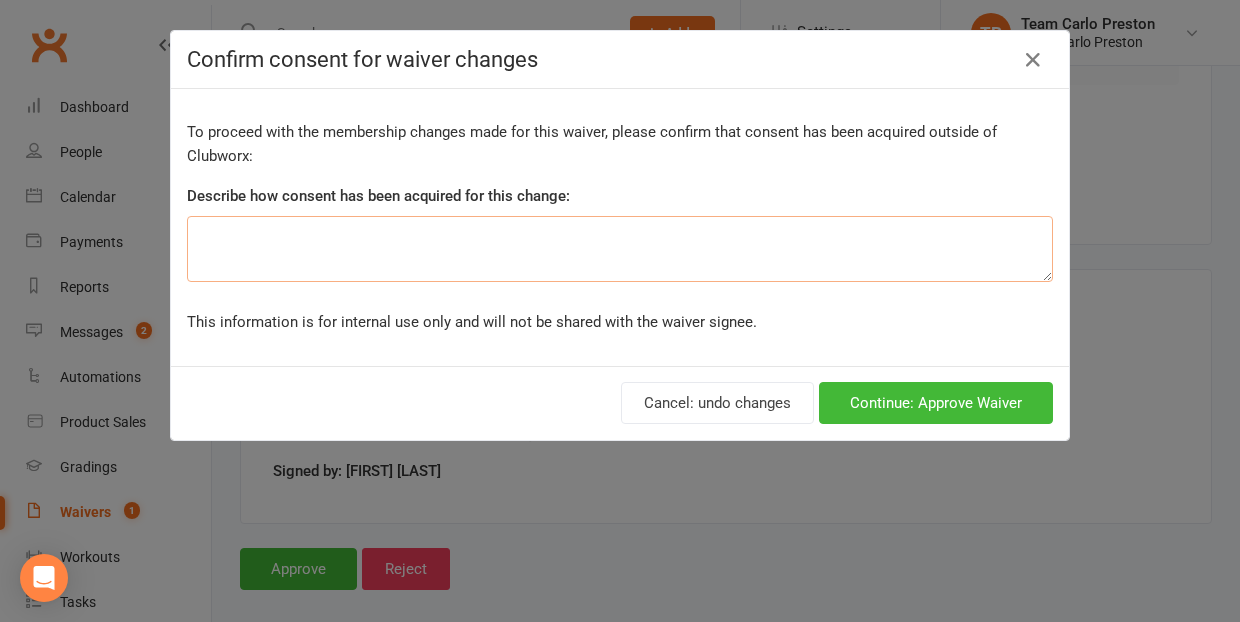 click at bounding box center [620, 249] 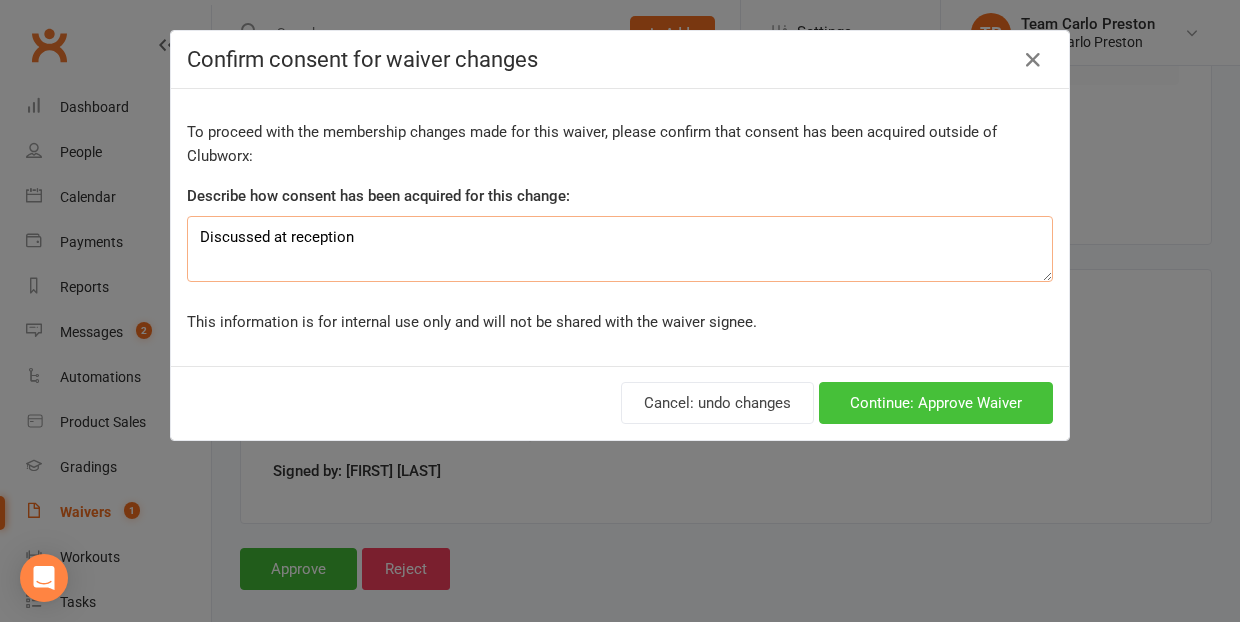 type on "Discussed at reception" 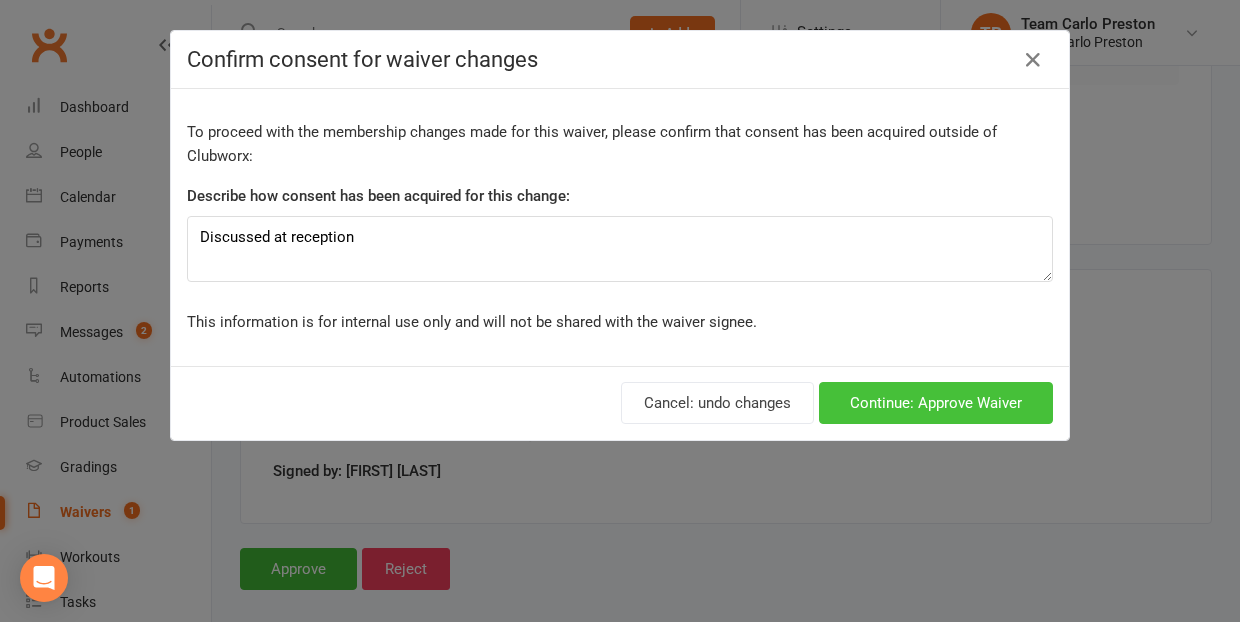 click on "Continue: Approve Waiver" at bounding box center [936, 403] 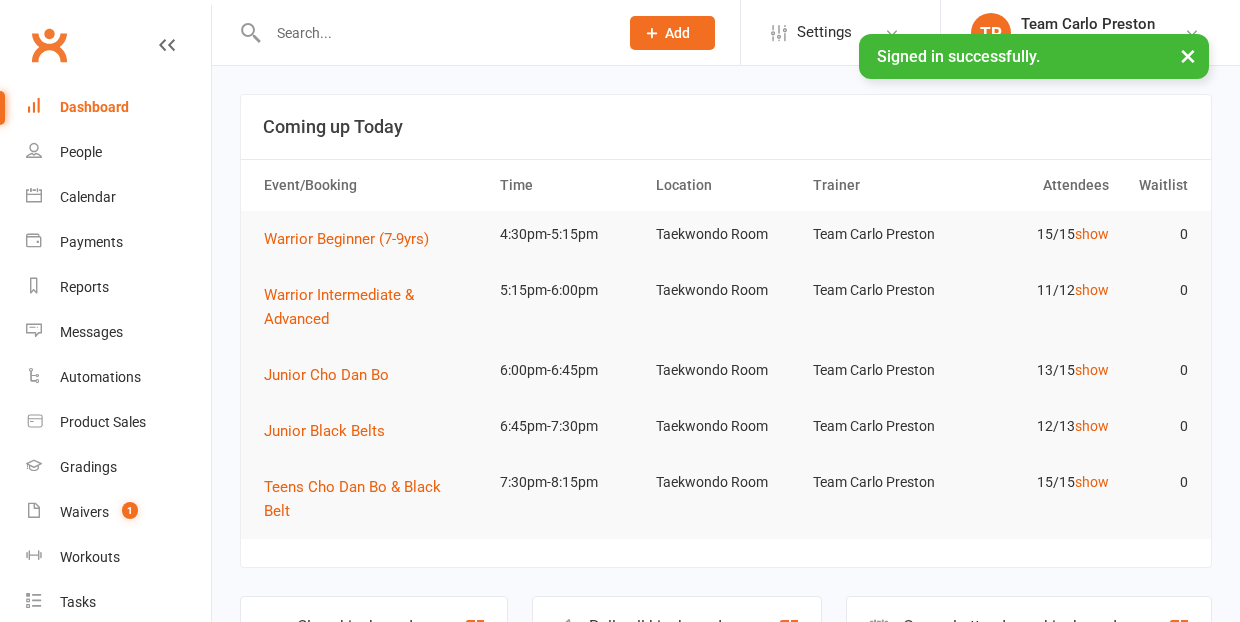 scroll, scrollTop: 0, scrollLeft: 0, axis: both 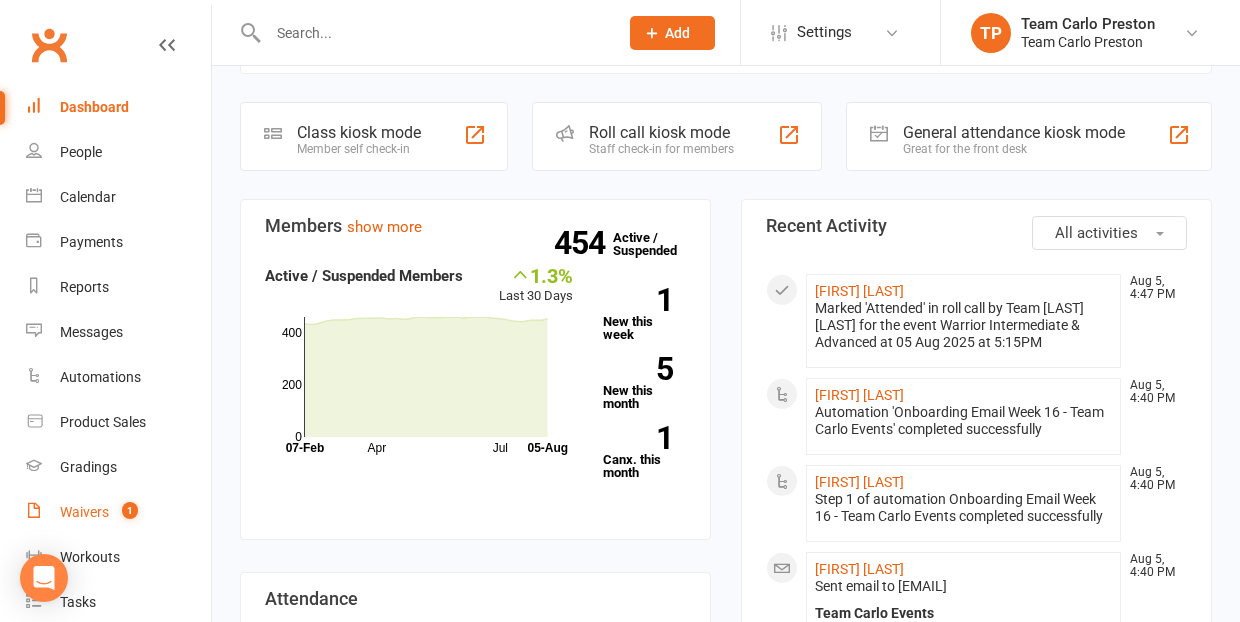 click on "Waivers" at bounding box center [84, 512] 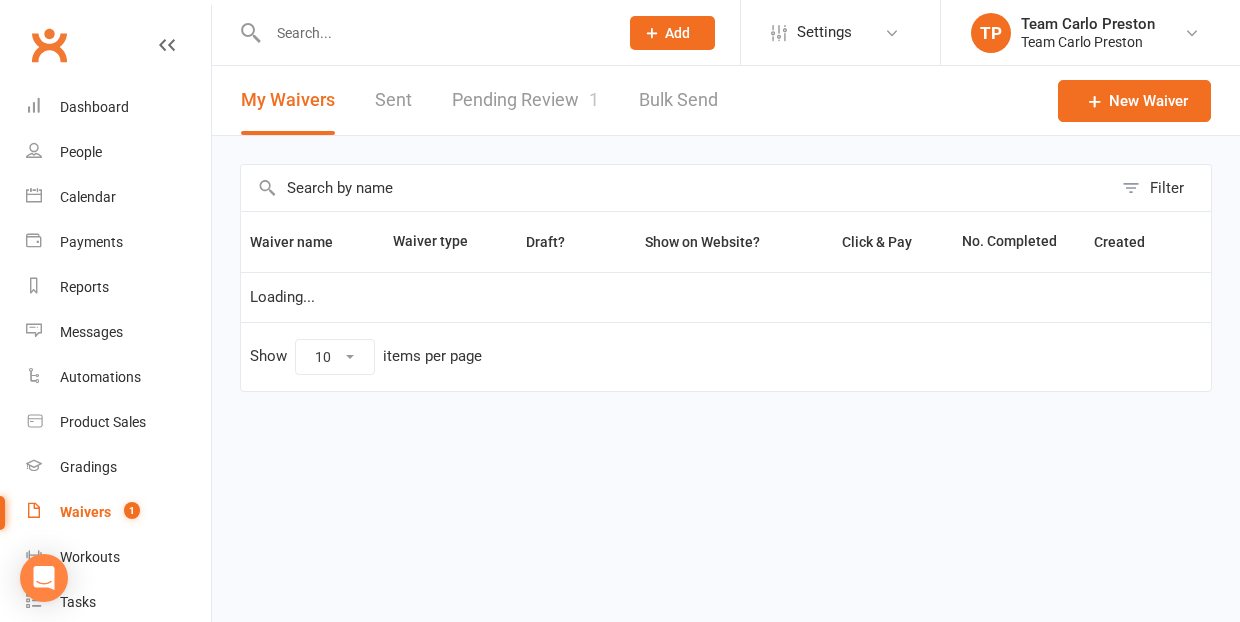 select on "25" 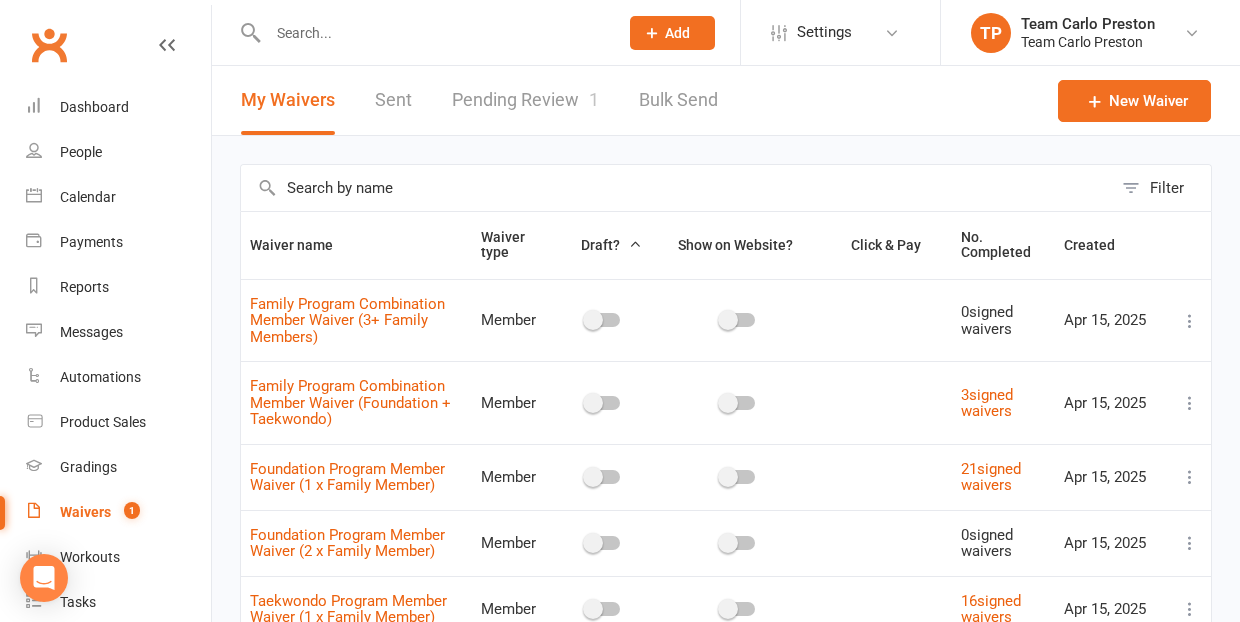 click on "Pending Review 1" at bounding box center (525, 100) 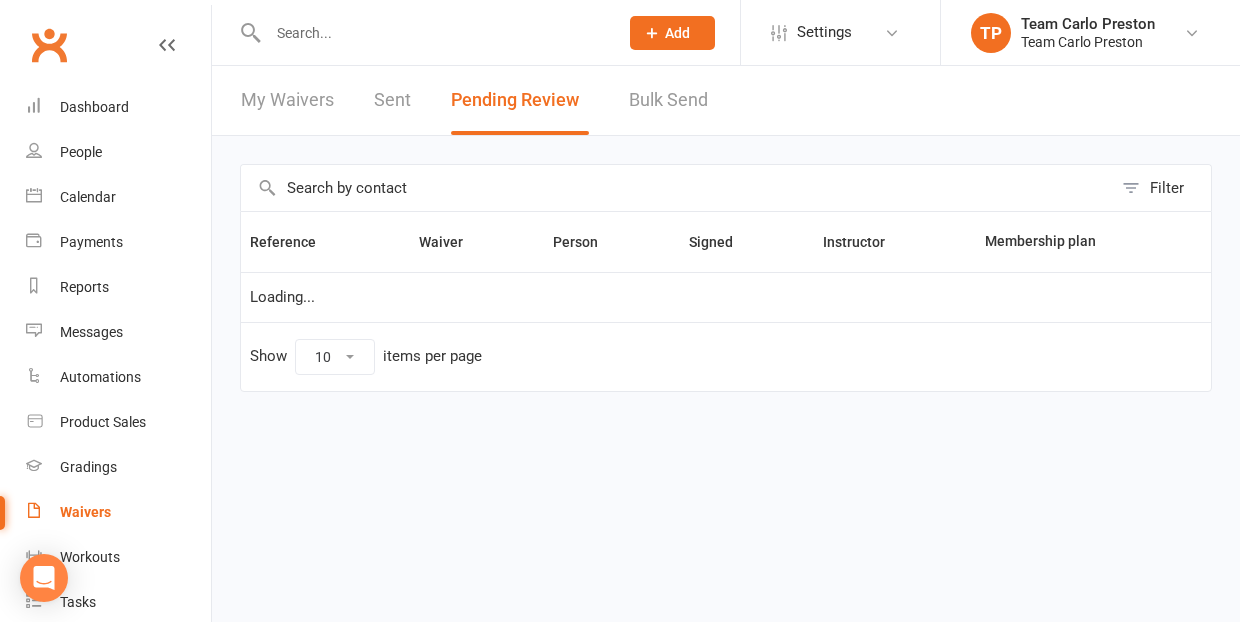 scroll, scrollTop: 0, scrollLeft: 0, axis: both 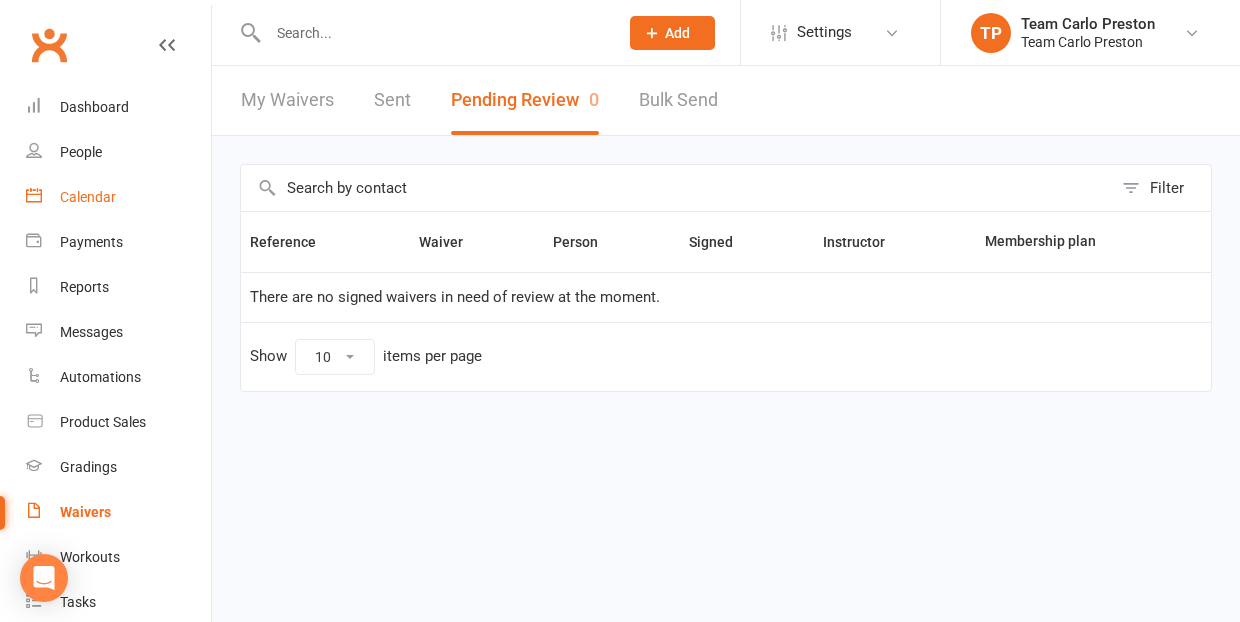 click on "Calendar" at bounding box center (88, 197) 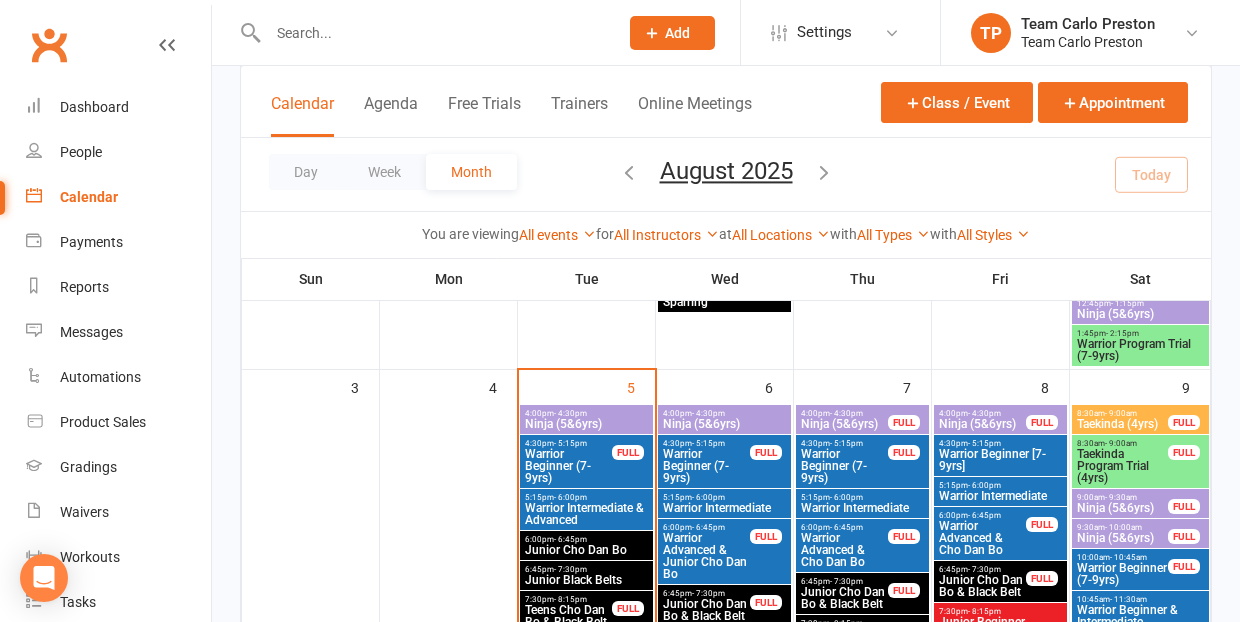 scroll, scrollTop: 479, scrollLeft: 0, axis: vertical 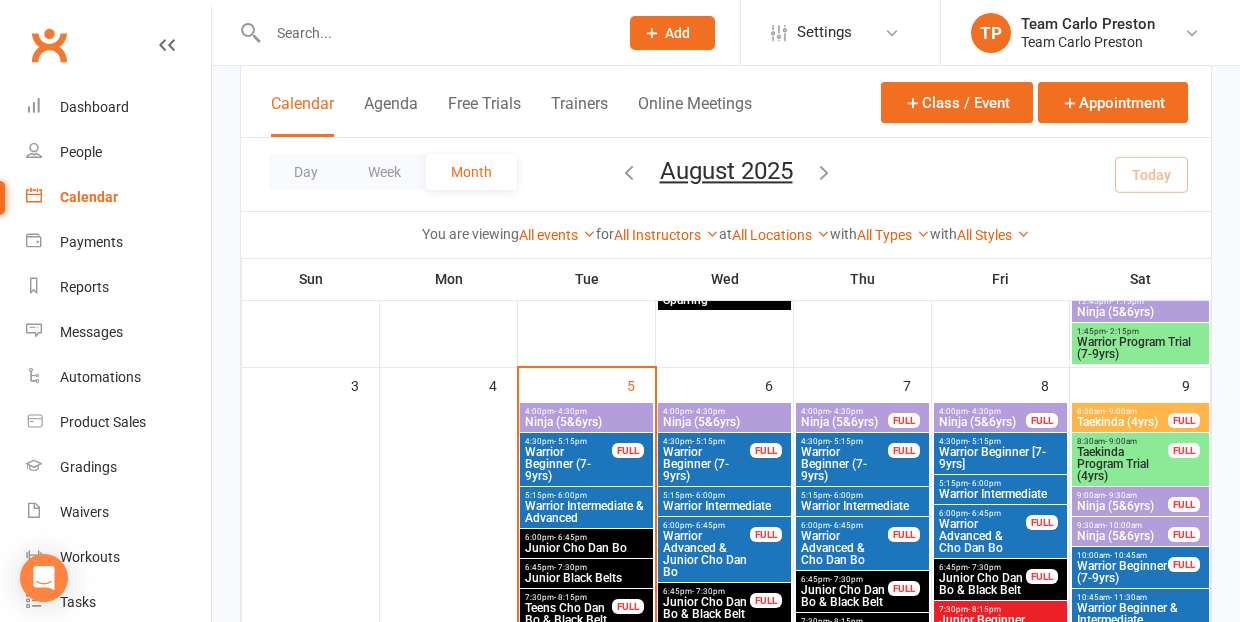 click on "Ninja (5&6yrs)" at bounding box center (982, 422) 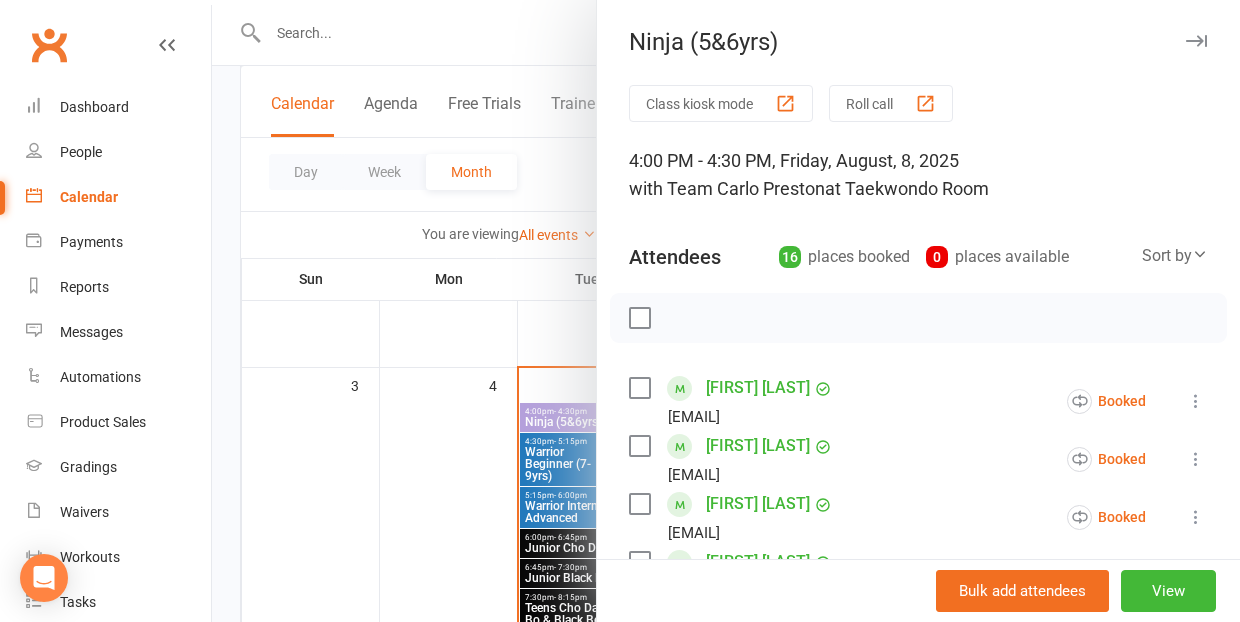click at bounding box center (726, 311) 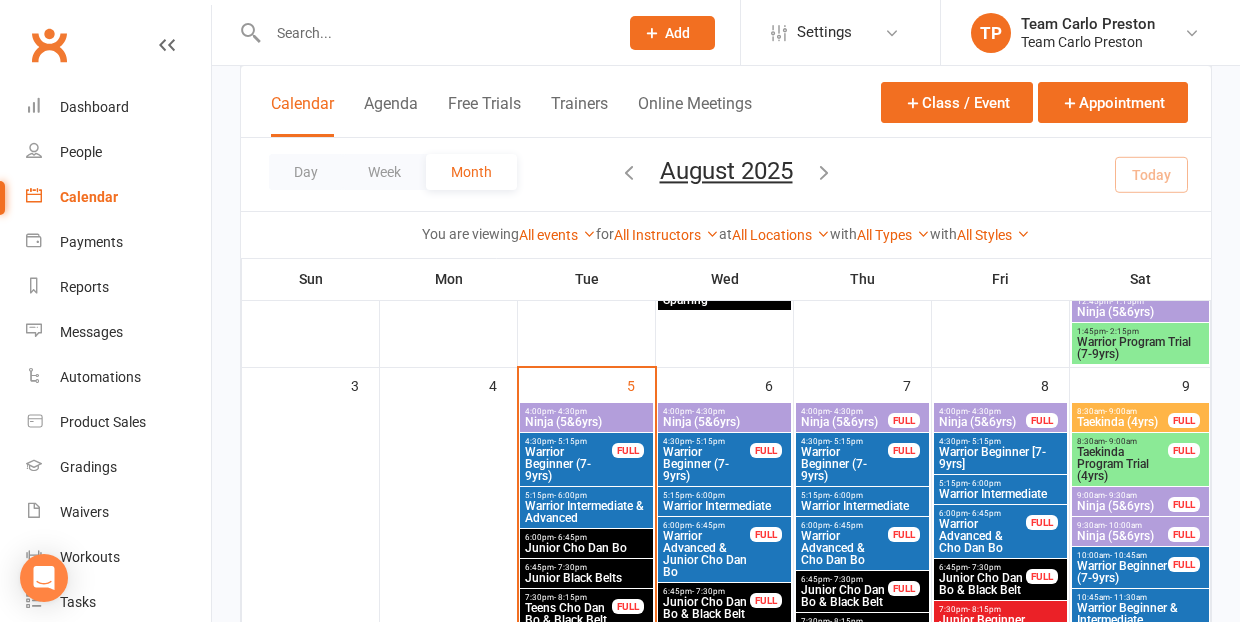 click on "Ninja (5&6yrs)" at bounding box center (844, 422) 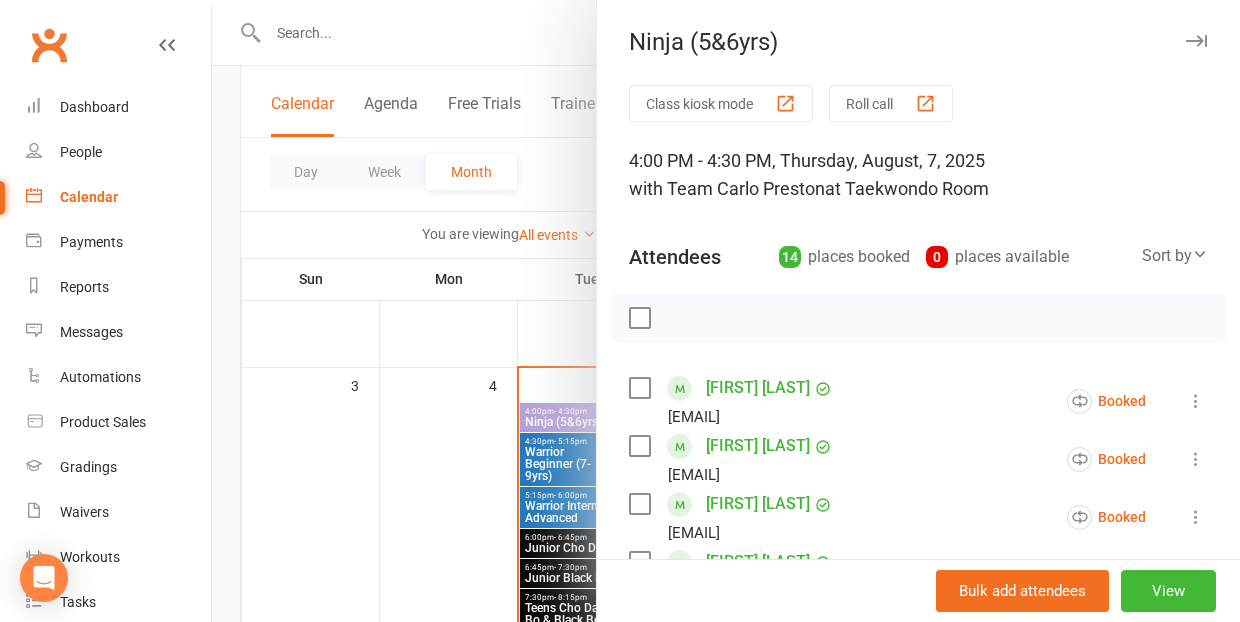 click at bounding box center [726, 311] 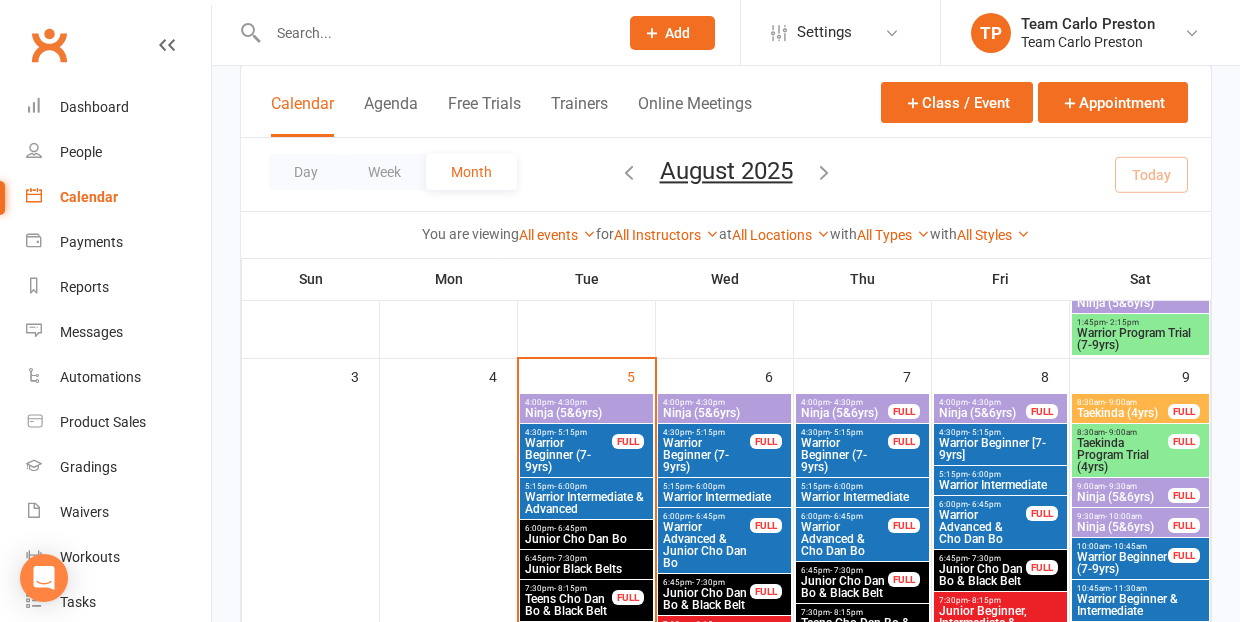 scroll, scrollTop: 481, scrollLeft: 0, axis: vertical 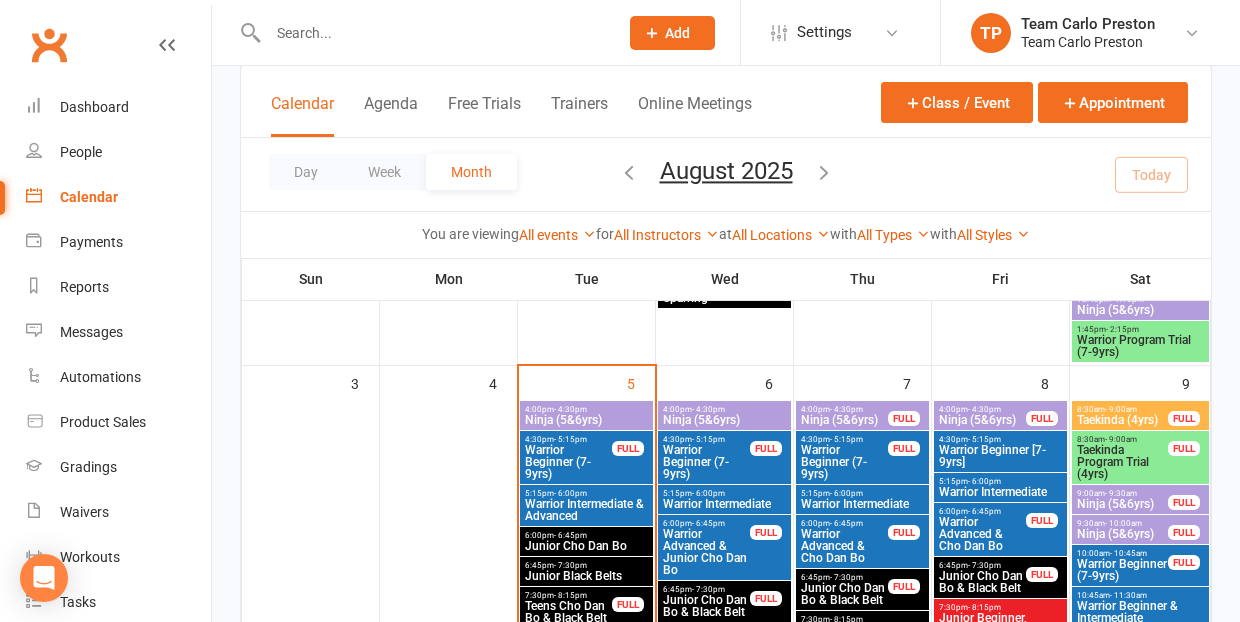 click on "Warrior Intermediate & Advanced" at bounding box center (586, 510) 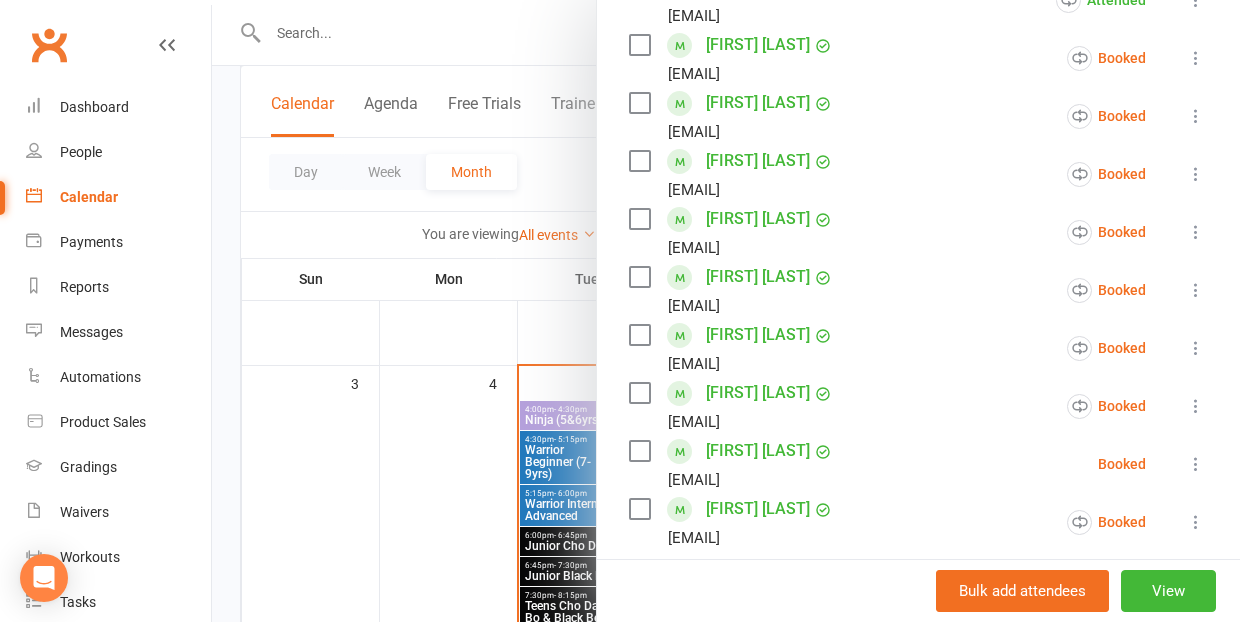 scroll, scrollTop: 494, scrollLeft: 0, axis: vertical 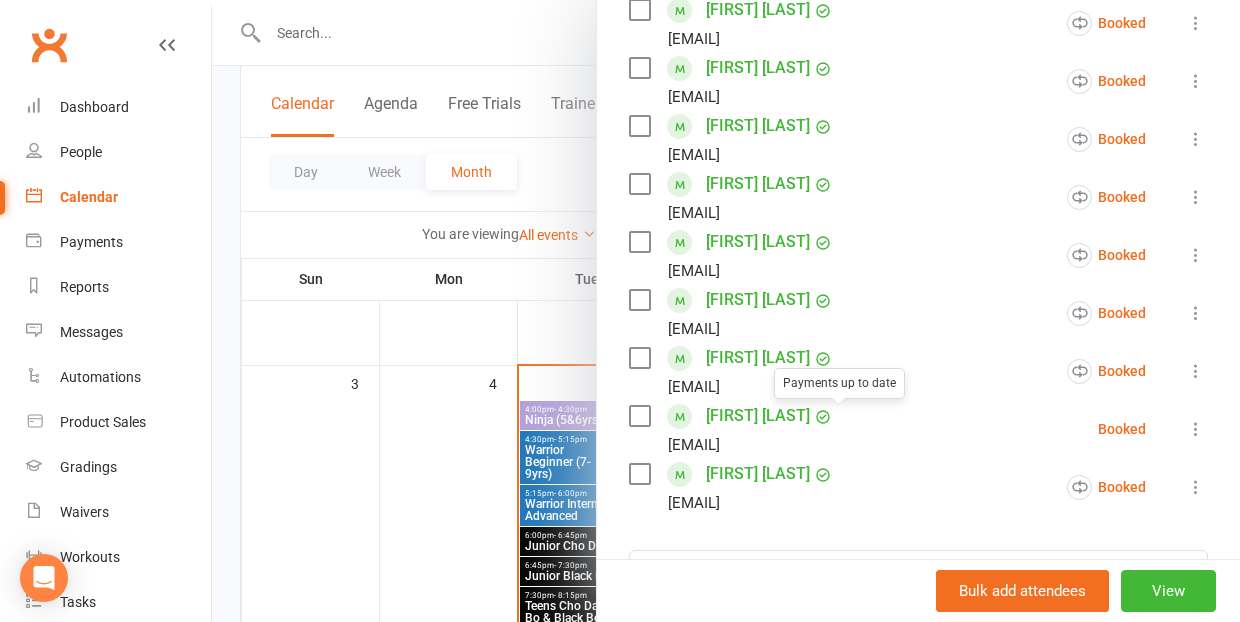 click on "[FIRST] [LAST]" at bounding box center [758, 416] 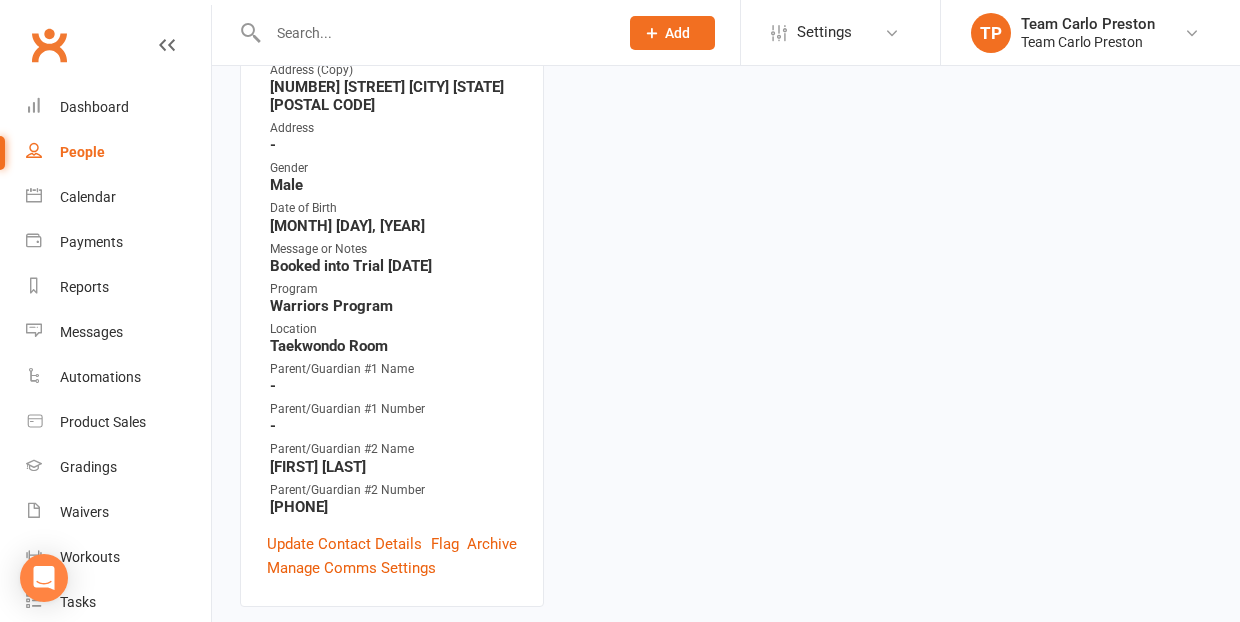 scroll, scrollTop: 0, scrollLeft: 0, axis: both 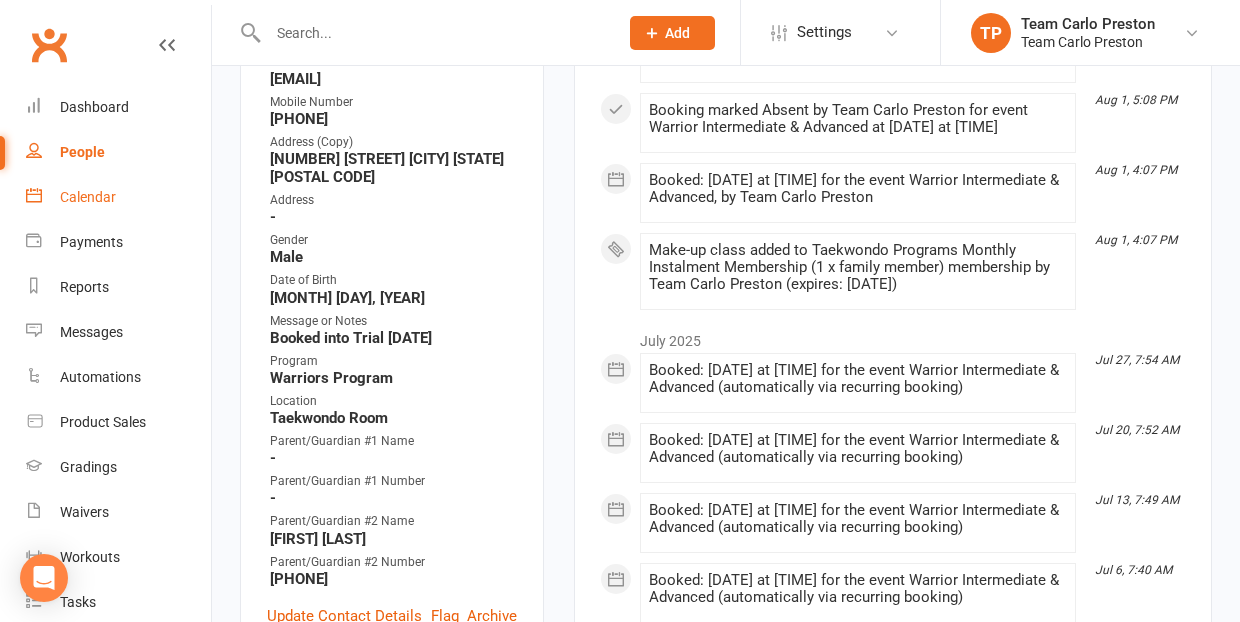 click on "Calendar" at bounding box center (88, 197) 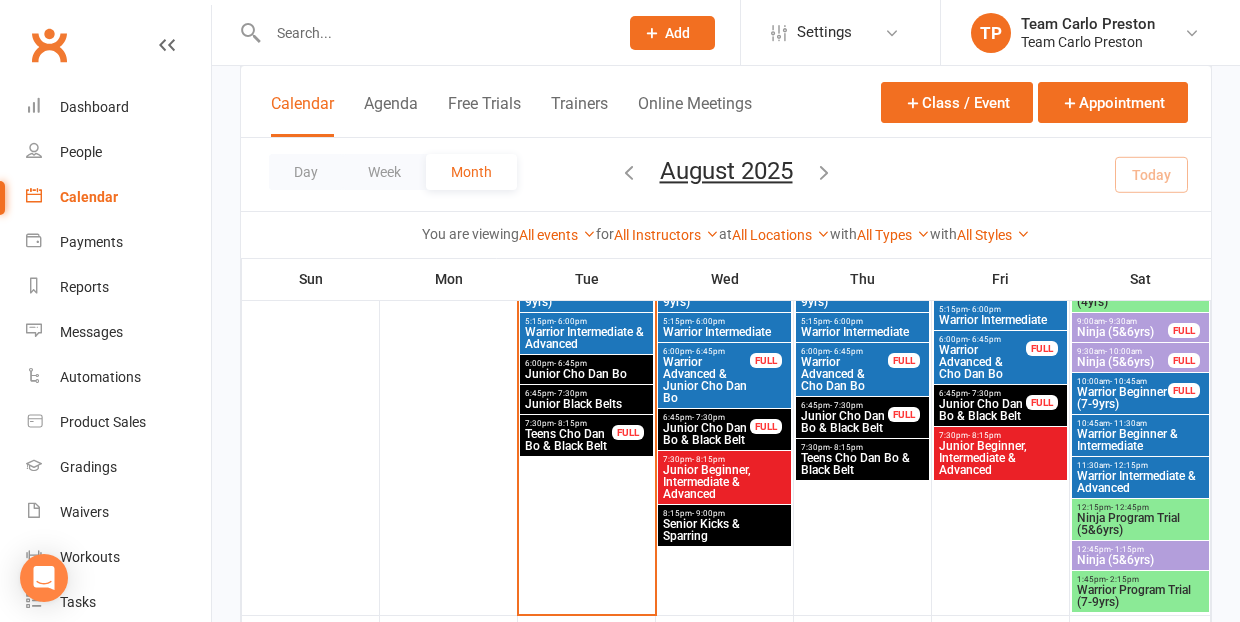 scroll, scrollTop: 640, scrollLeft: 0, axis: vertical 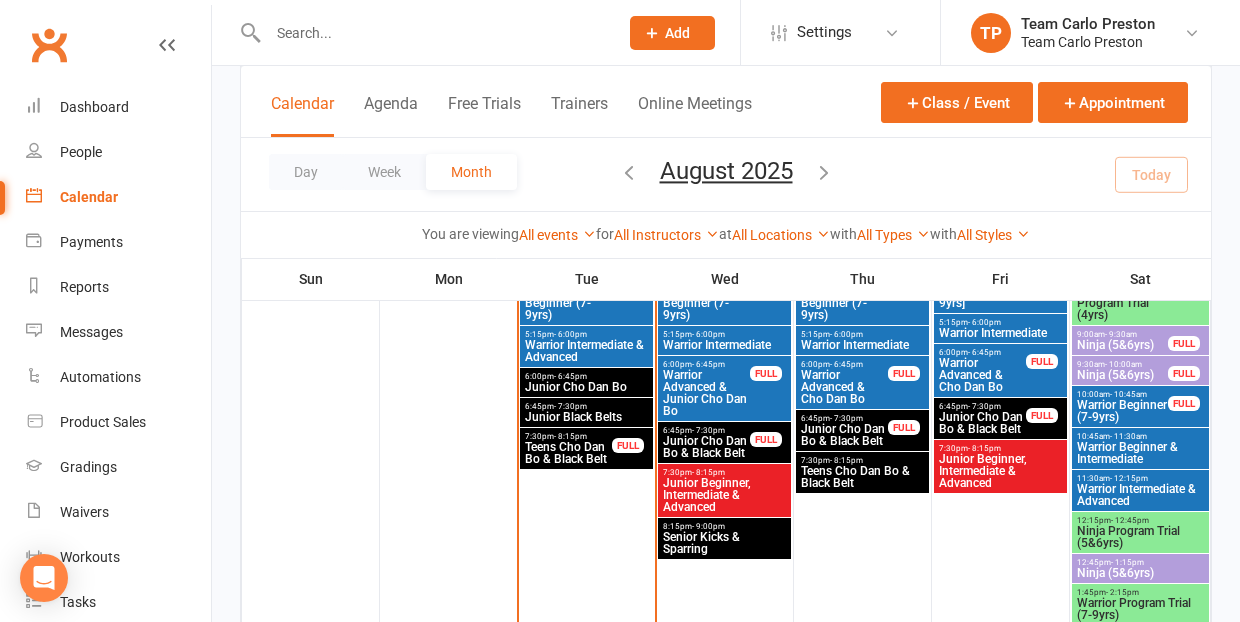 click on "Warrior Intermediate & Advanced" at bounding box center (1140, 495) 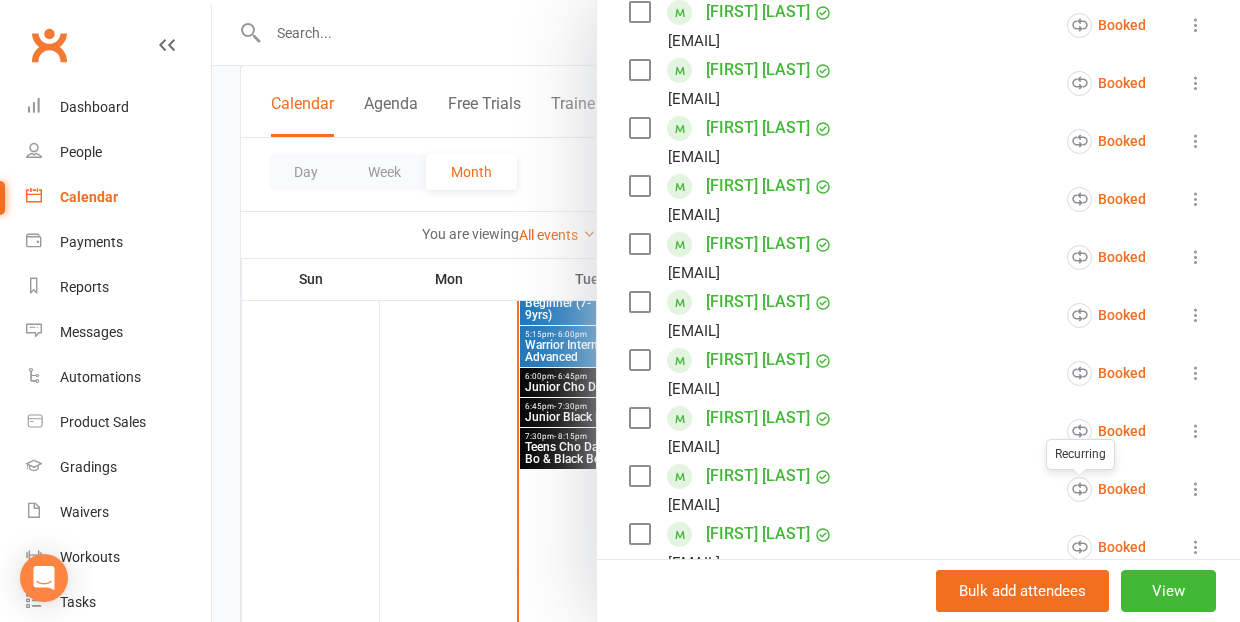 scroll, scrollTop: 371, scrollLeft: 0, axis: vertical 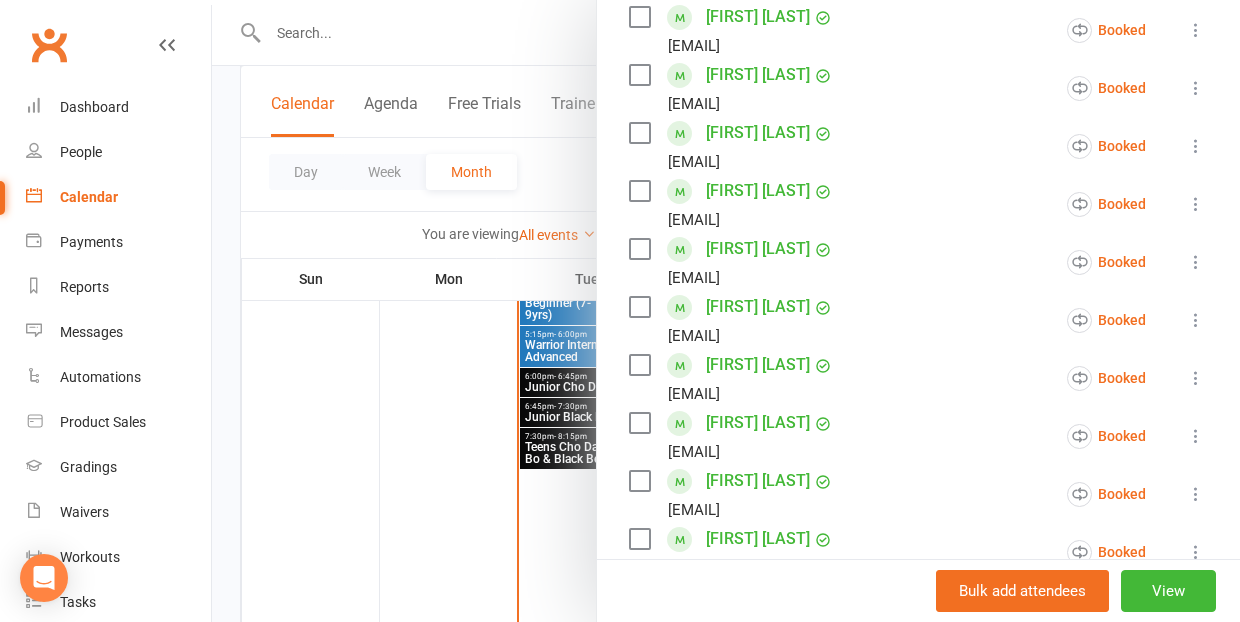 click at bounding box center (726, 311) 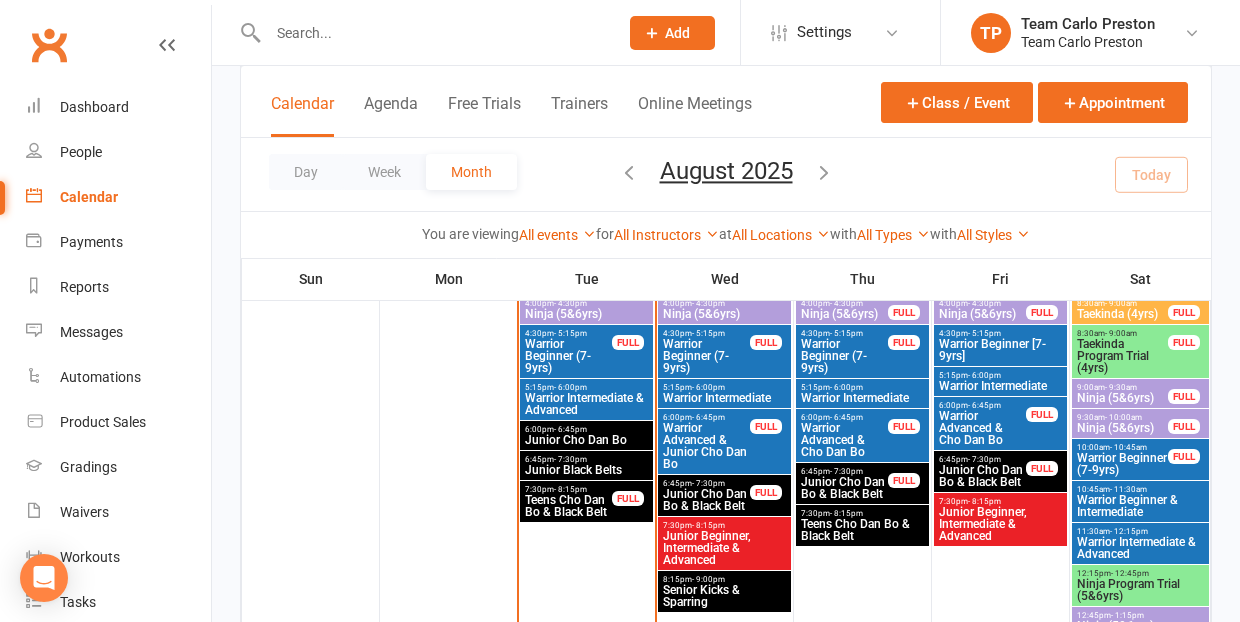 scroll, scrollTop: 531, scrollLeft: 0, axis: vertical 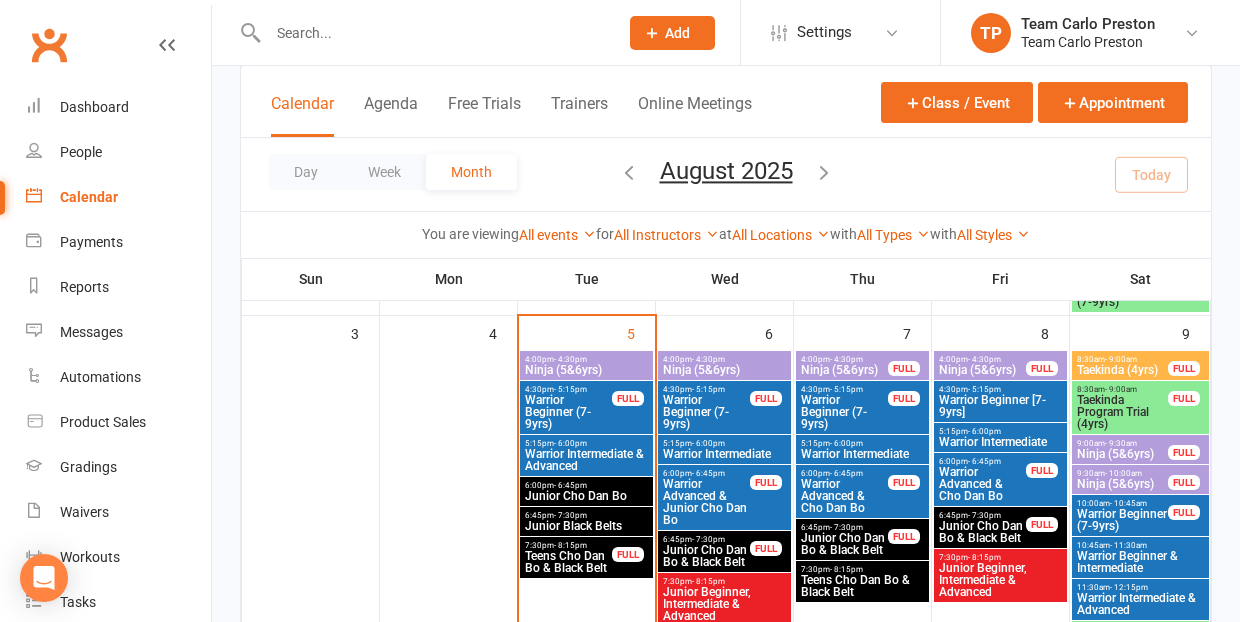 click on "Warrior Intermediate & Advanced" at bounding box center (586, 460) 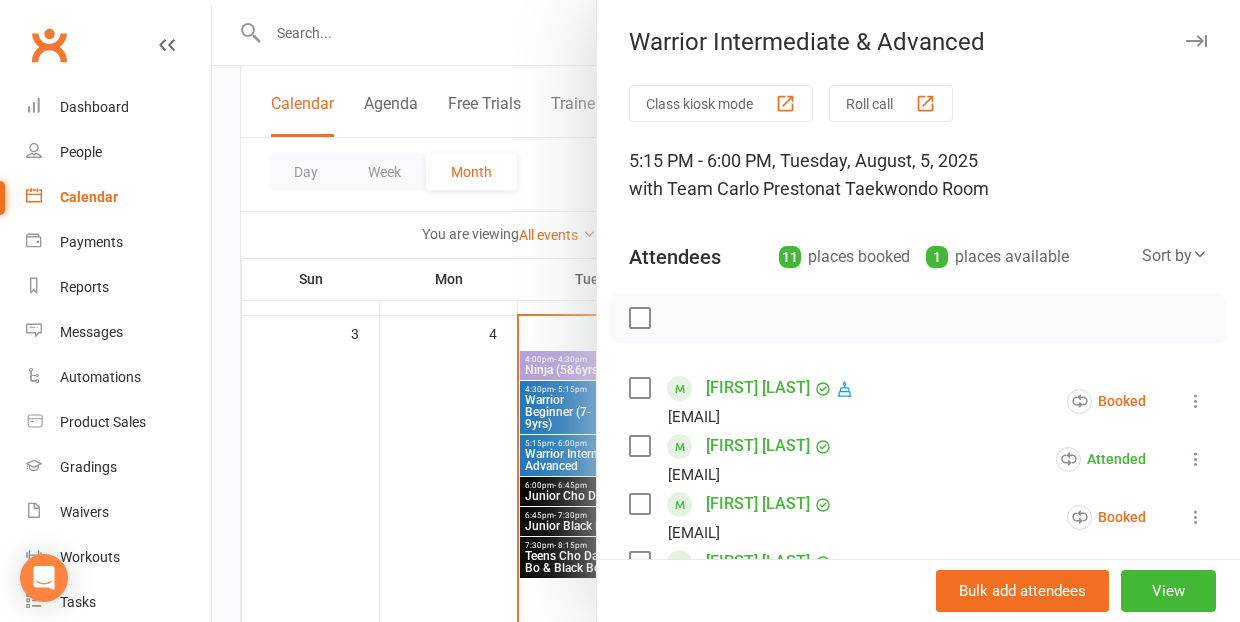 click at bounding box center [925, 103] 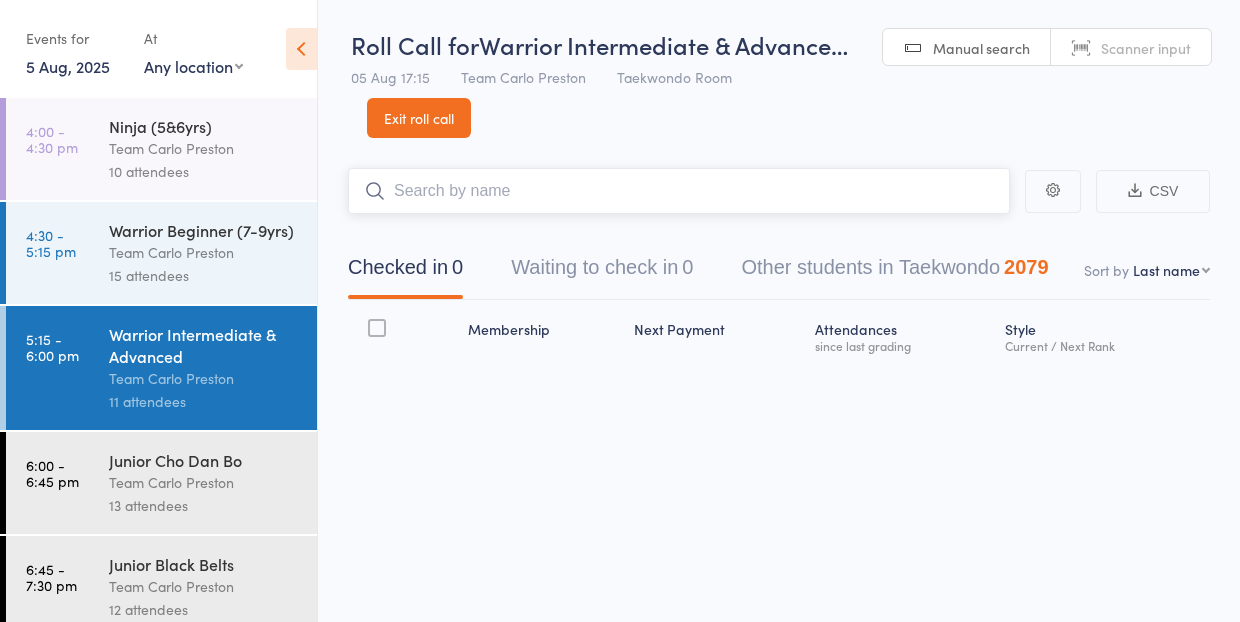 scroll, scrollTop: 0, scrollLeft: 0, axis: both 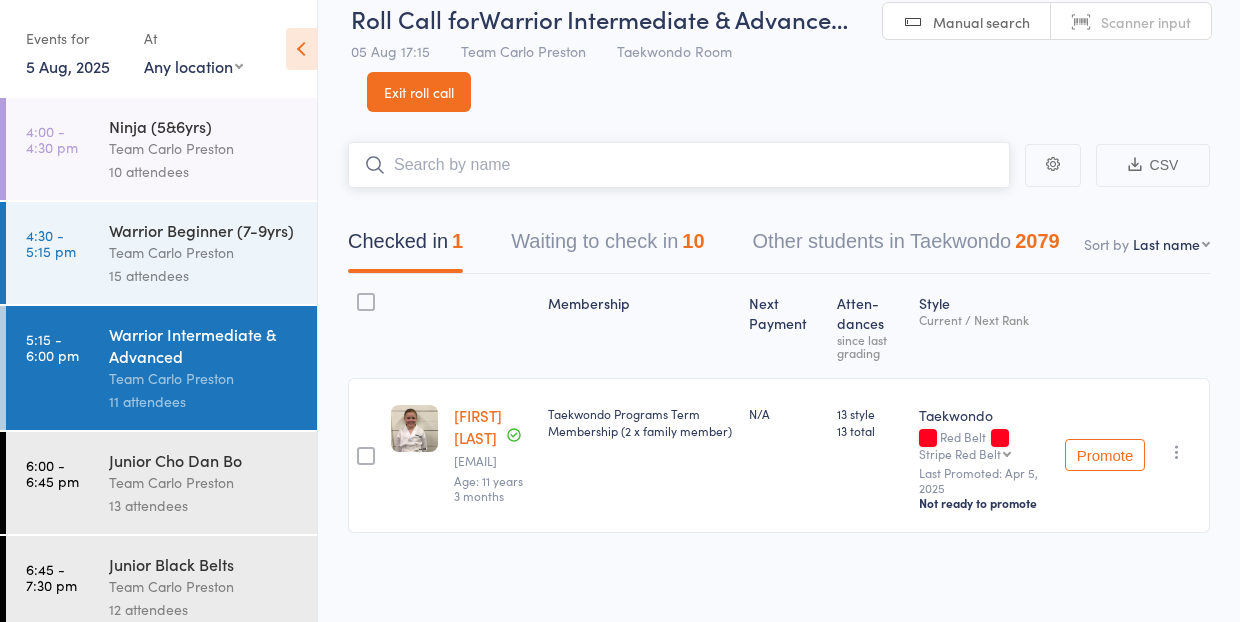 click on "Waiting to check in  10" at bounding box center [607, 246] 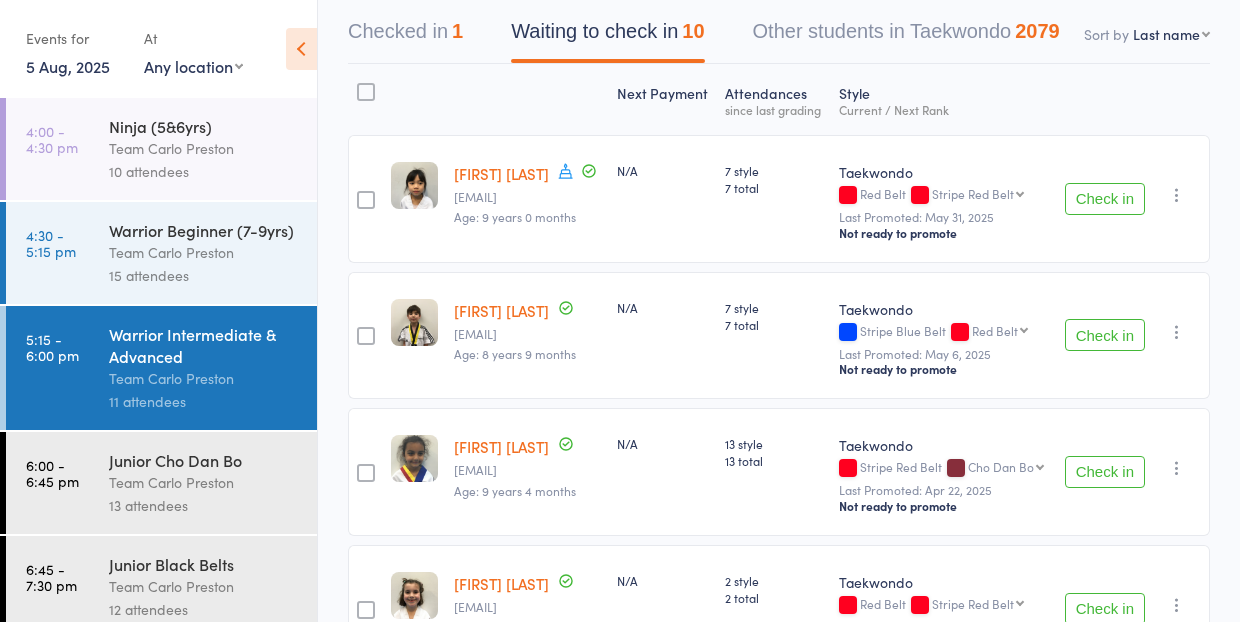 scroll, scrollTop: 265, scrollLeft: 0, axis: vertical 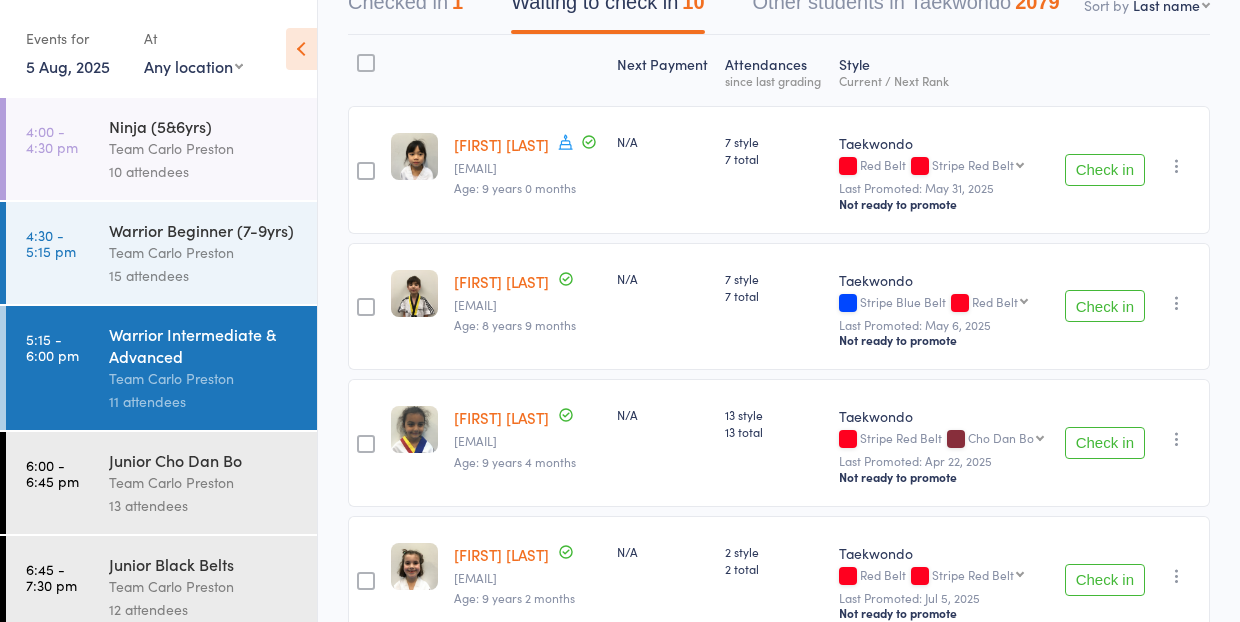 click on "Check in" at bounding box center (1105, 306) 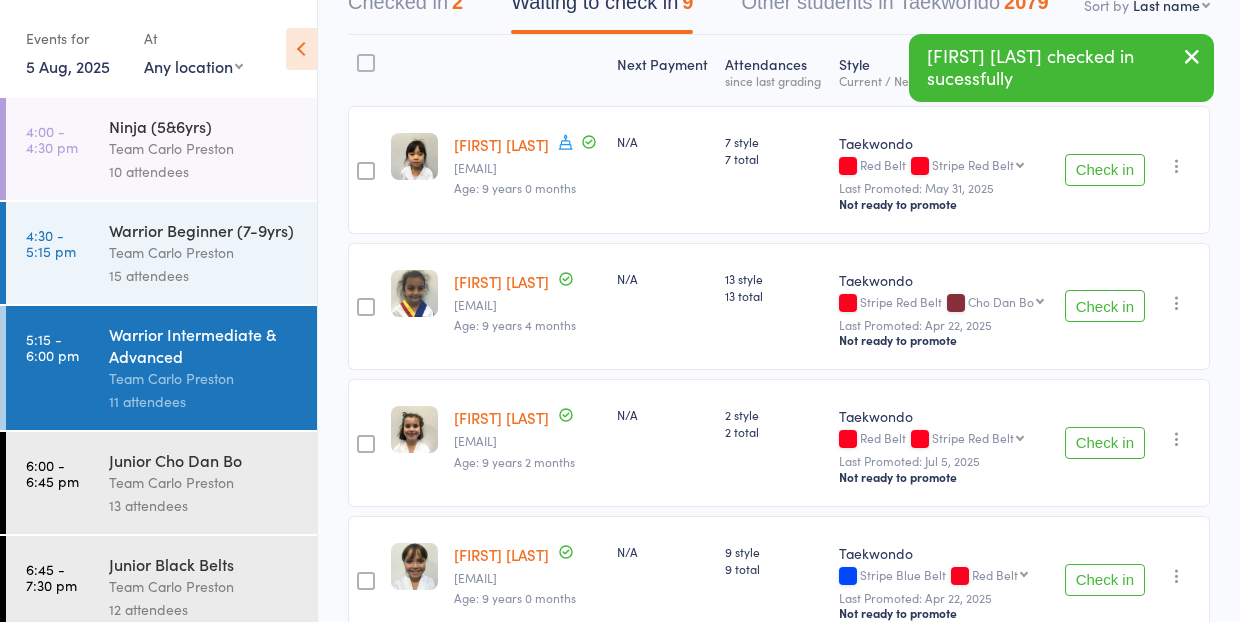 click on "Check in" at bounding box center [1105, 306] 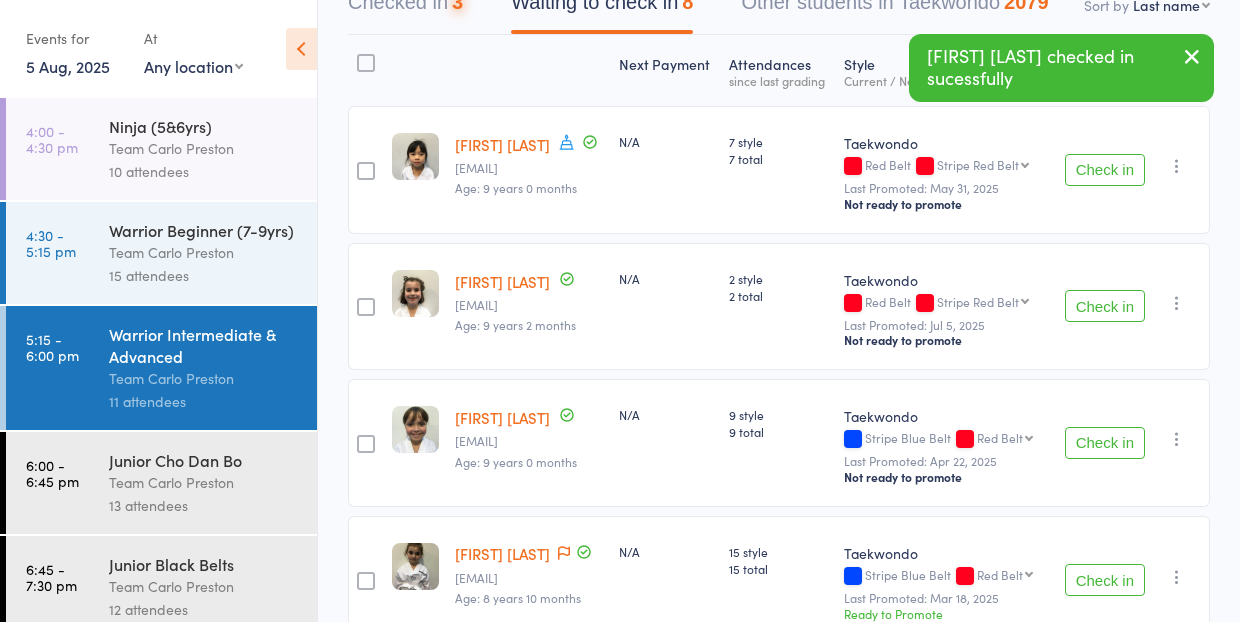 click on "Check in" at bounding box center [1105, 306] 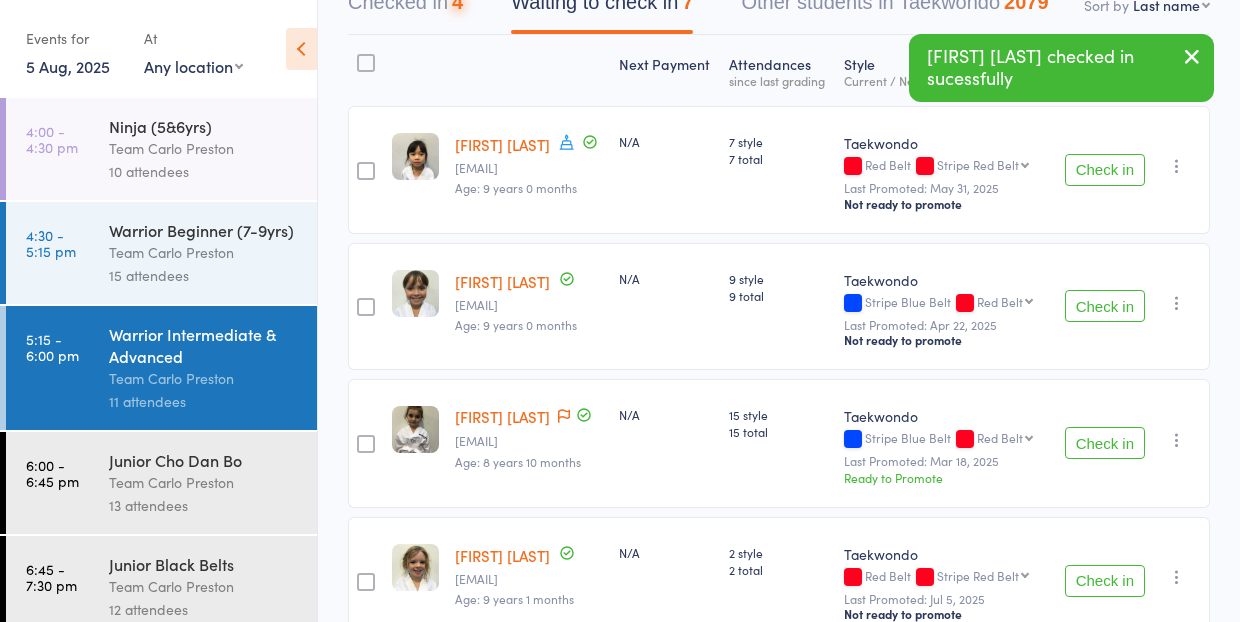 click on "Check in" at bounding box center (1105, 306) 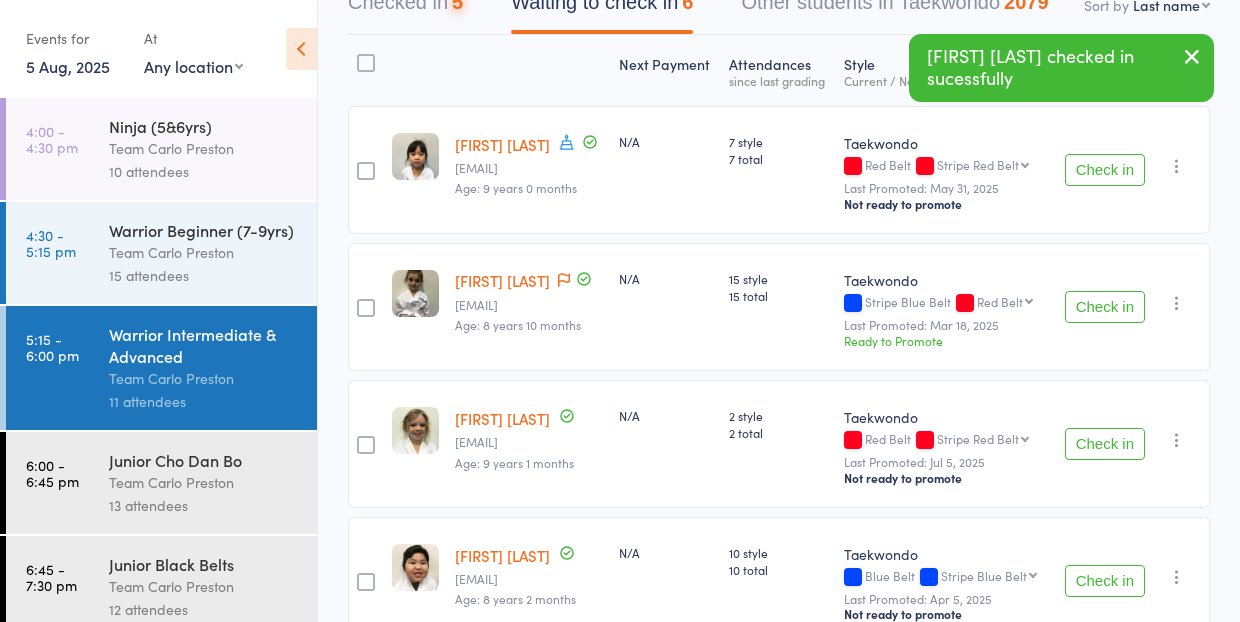 click on "Check in" at bounding box center [1105, 307] 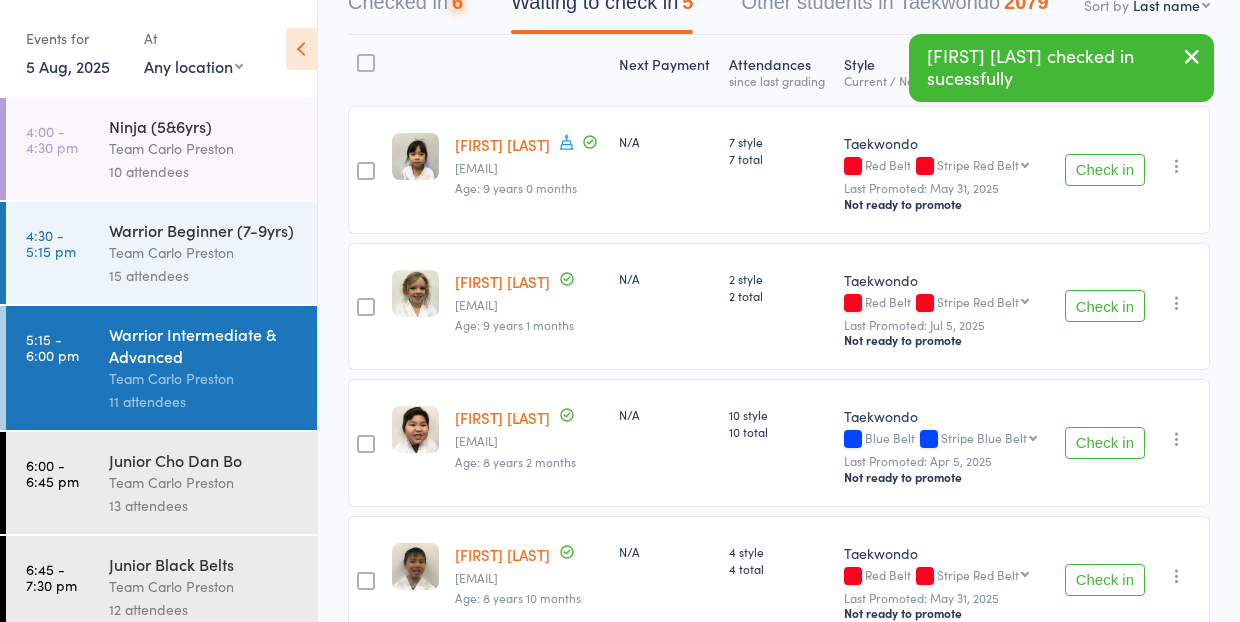 click on "Check in" at bounding box center [1105, 306] 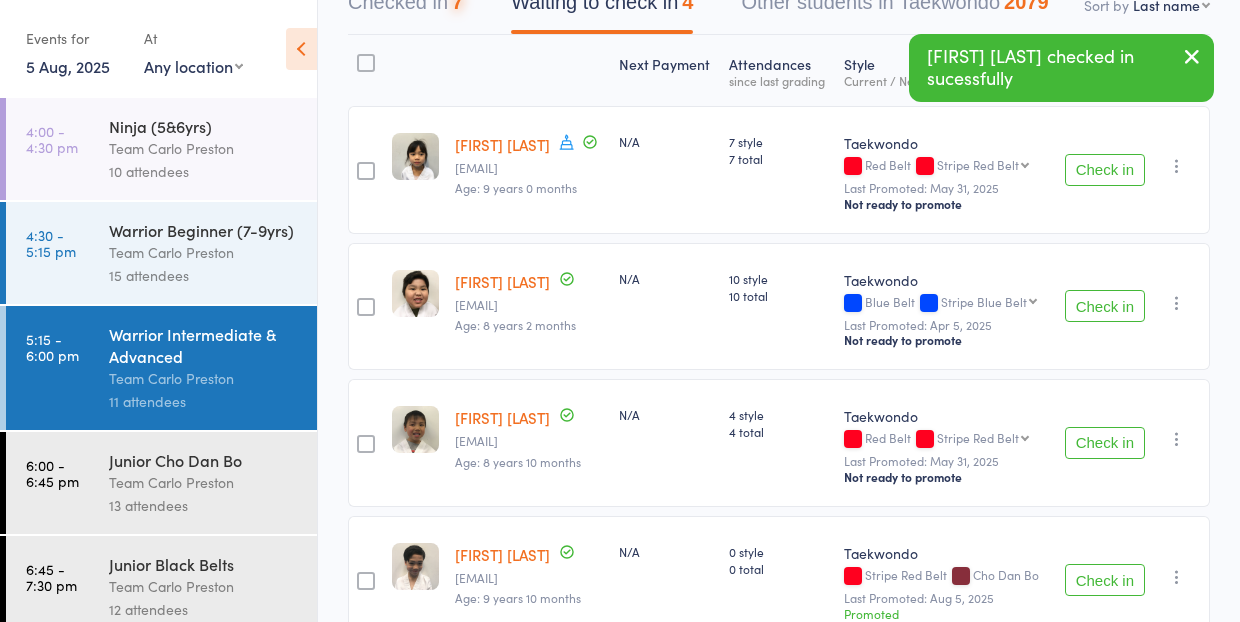 click on "Check in" at bounding box center [1105, 306] 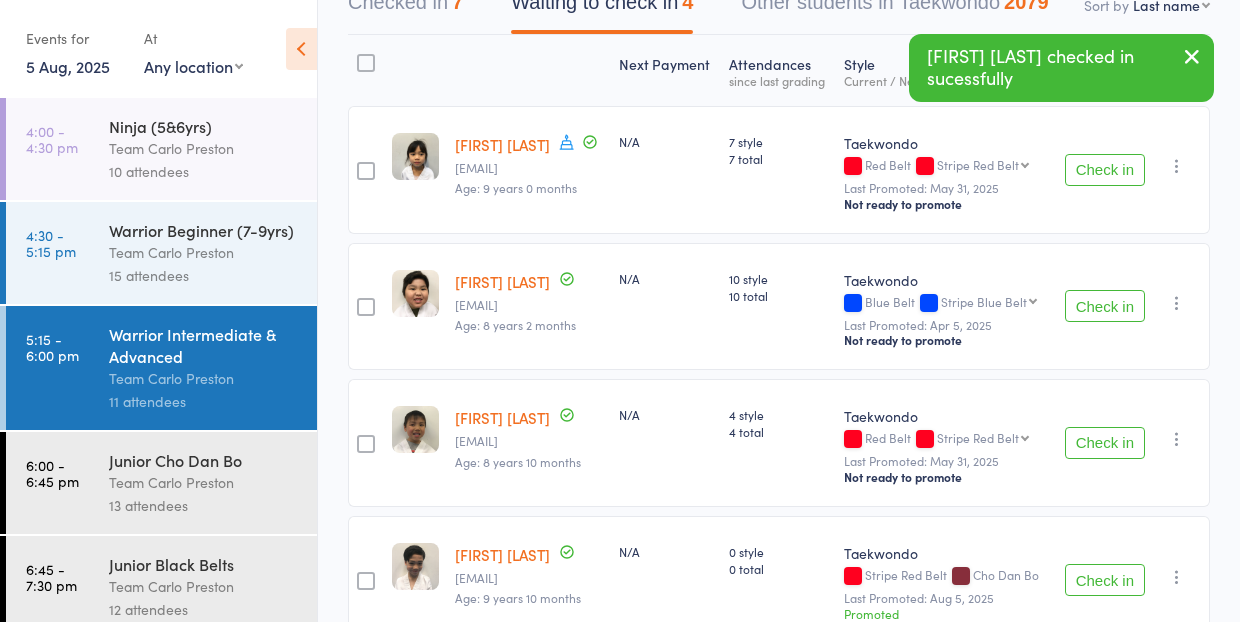 scroll, scrollTop: 241, scrollLeft: 0, axis: vertical 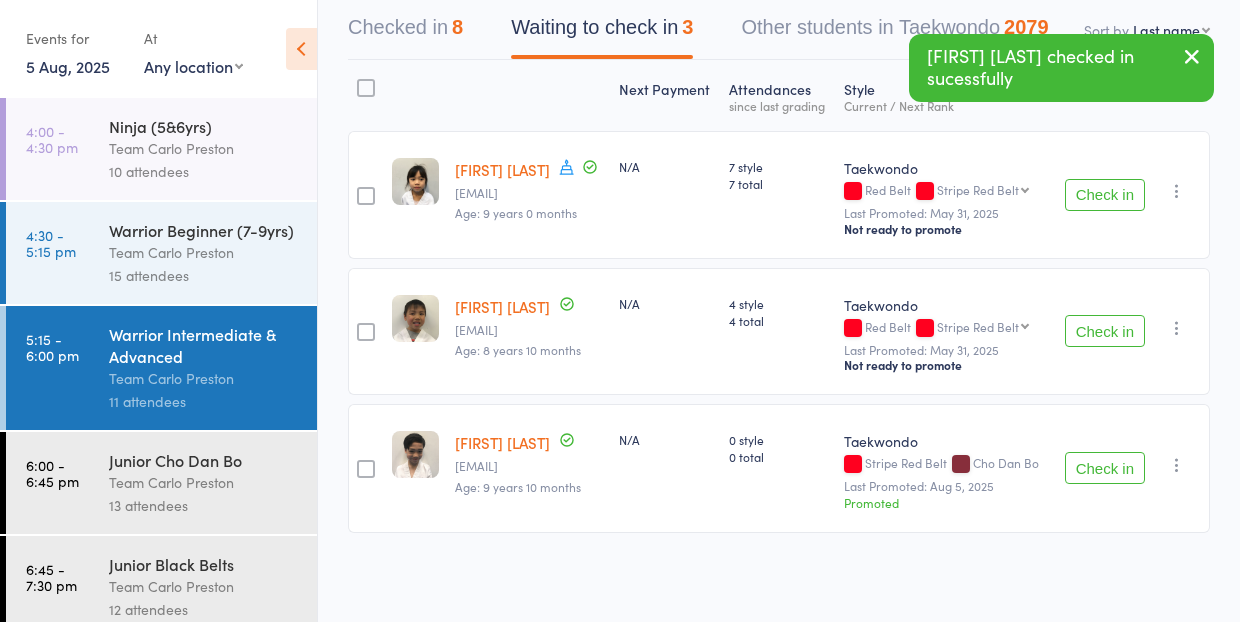 click on "Check in" at bounding box center [1105, 331] 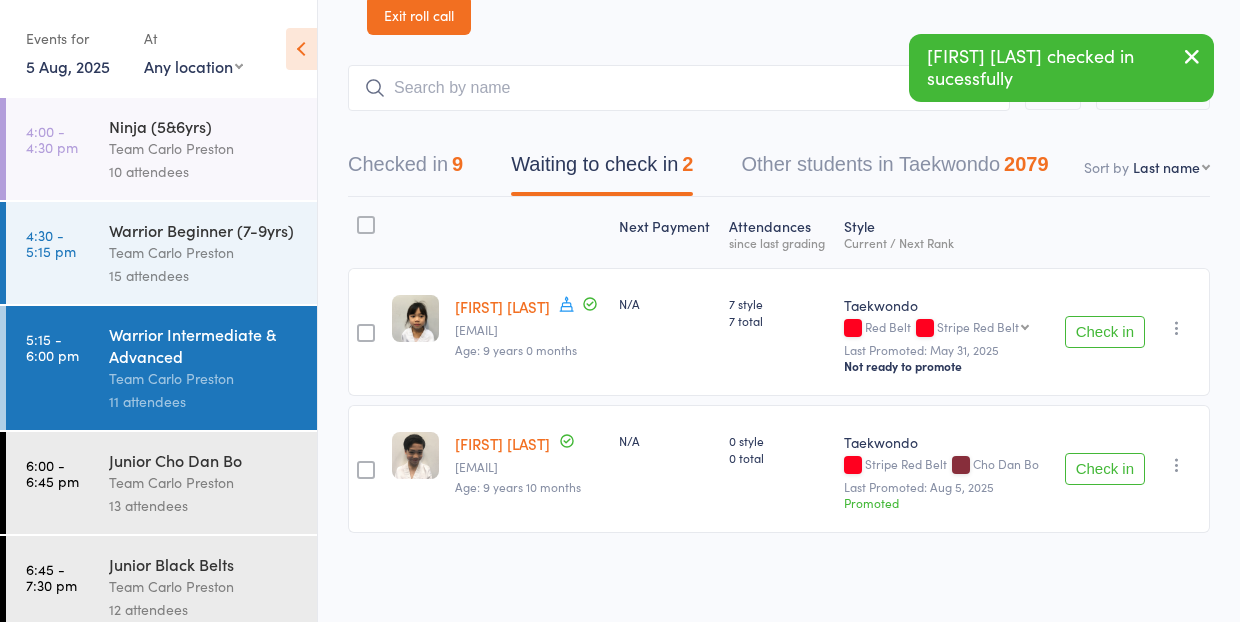 click on "Check in" at bounding box center (1105, 469) 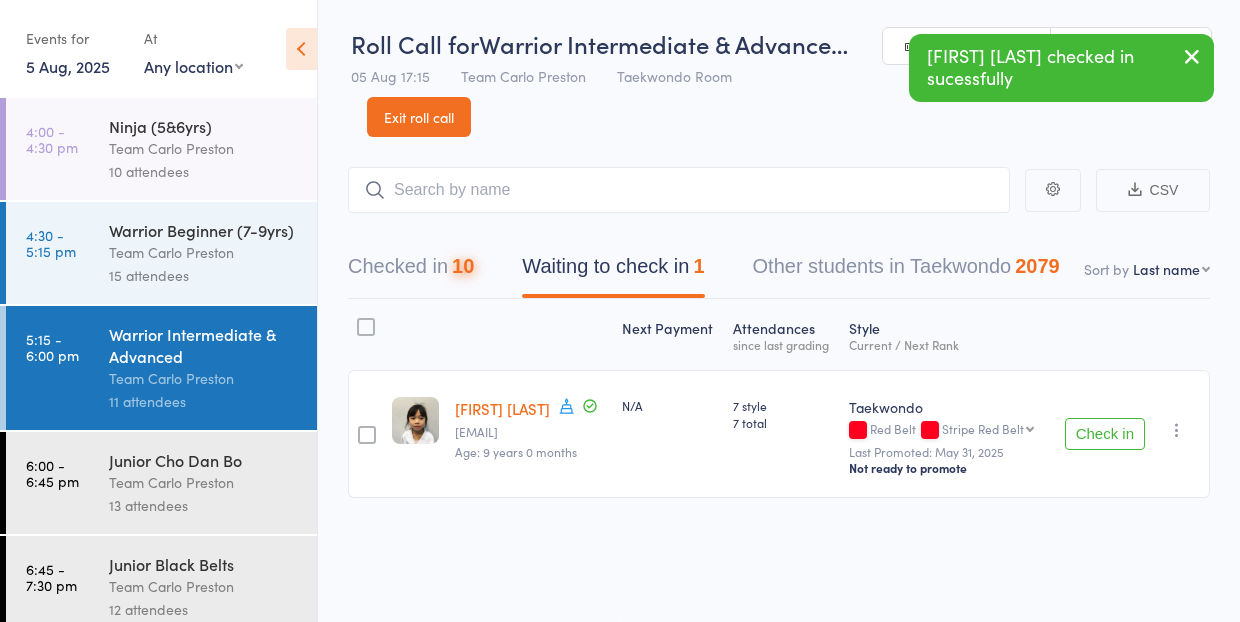 scroll, scrollTop: 1, scrollLeft: 0, axis: vertical 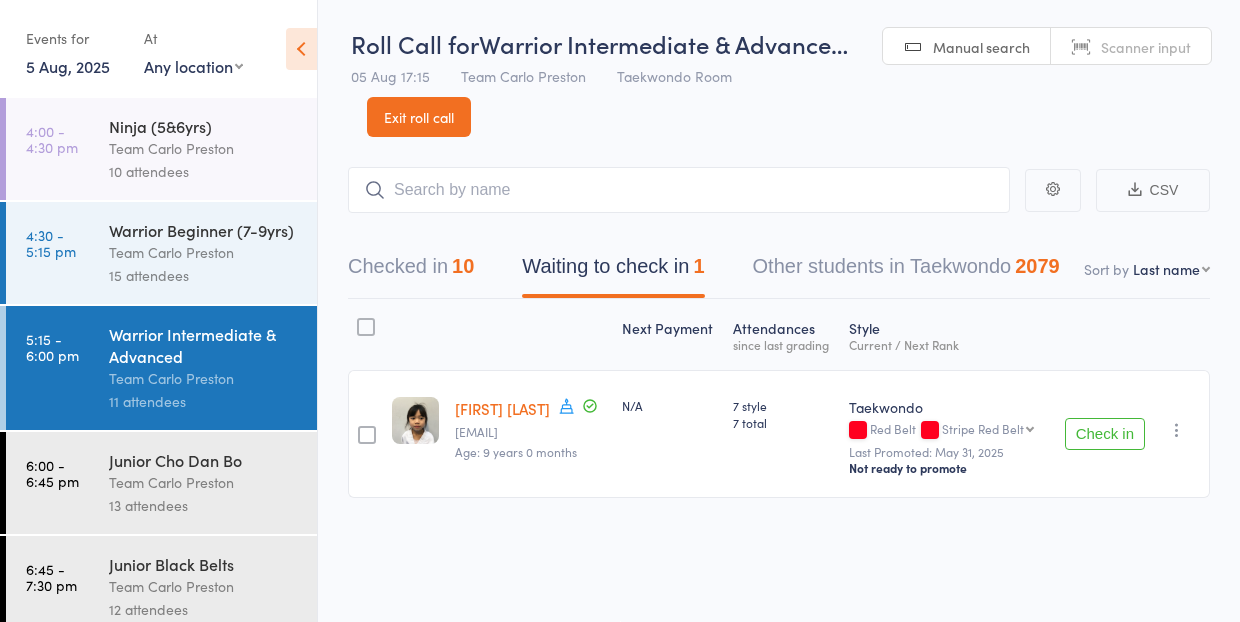 click on "Exit roll call" at bounding box center (419, 117) 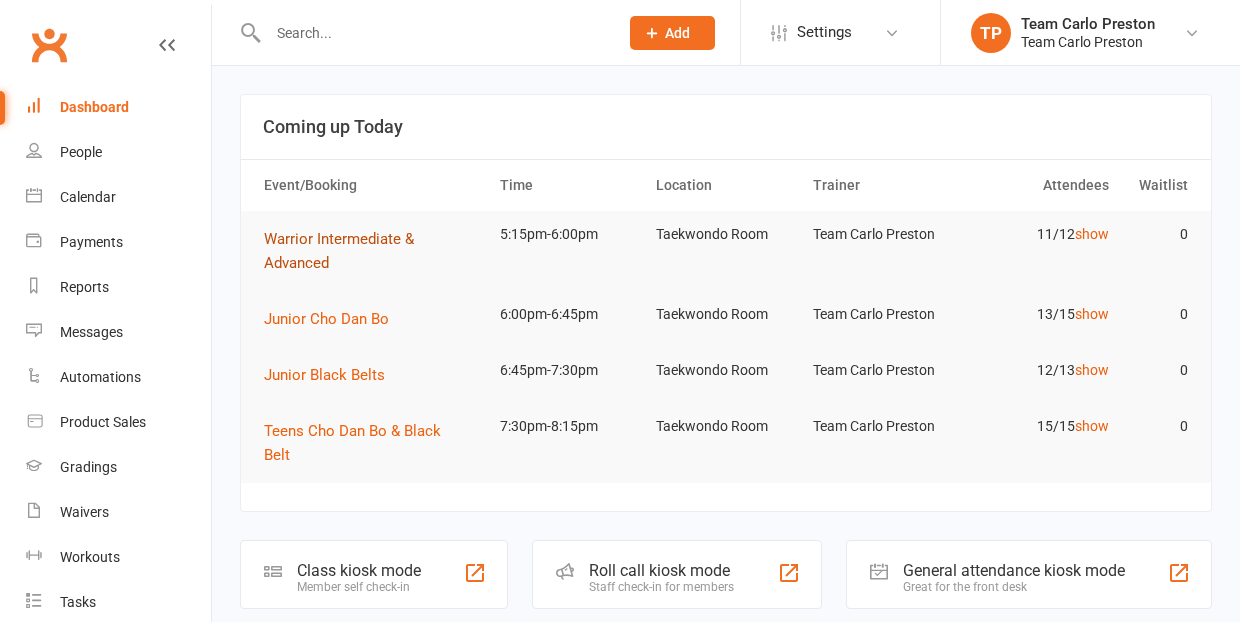 scroll, scrollTop: 0, scrollLeft: 0, axis: both 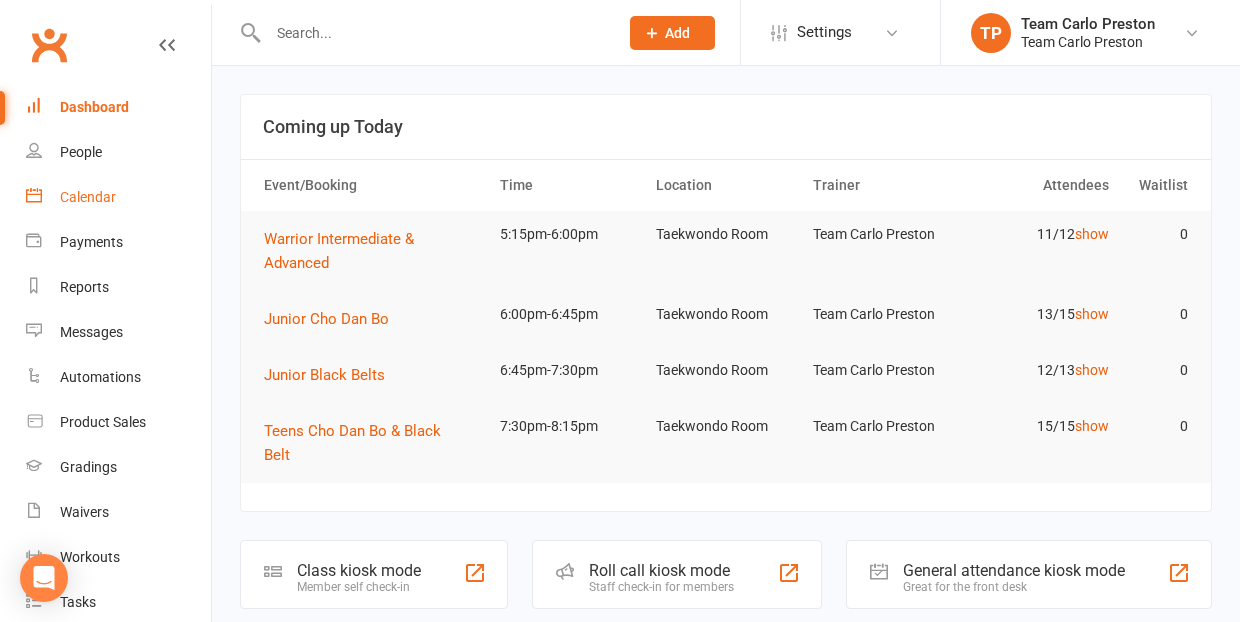 click on "Calendar" at bounding box center [88, 197] 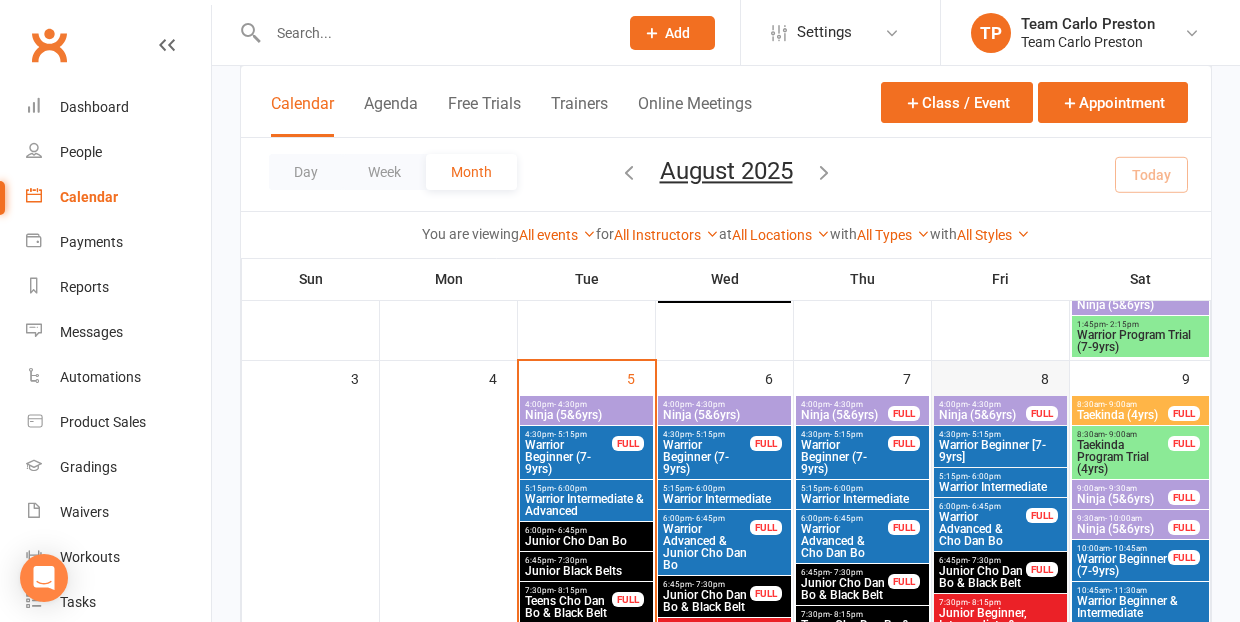 scroll, scrollTop: 486, scrollLeft: 0, axis: vertical 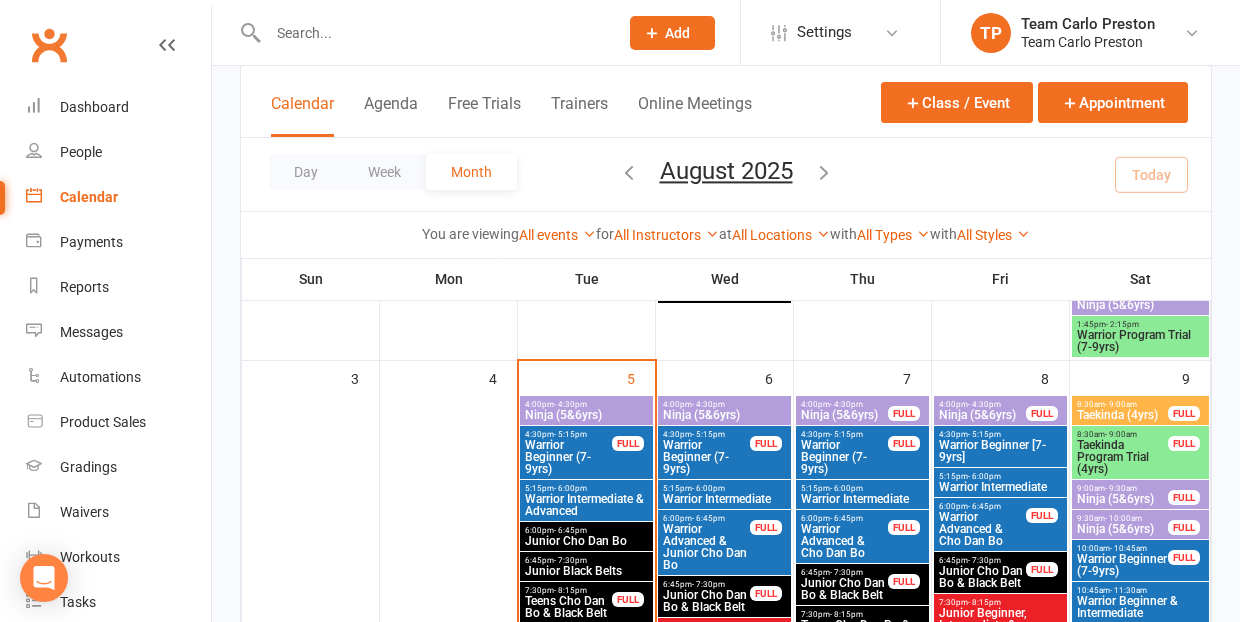 click on "Warrior Beginner (7-9yrs)" at bounding box center (706, 457) 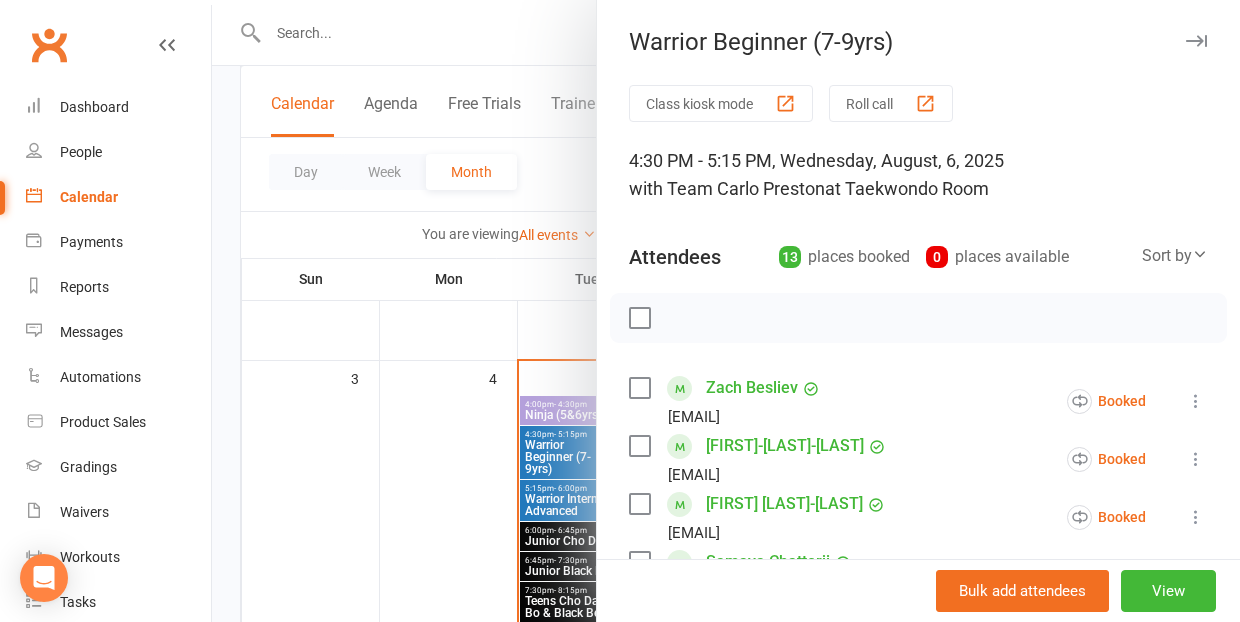 click at bounding box center [726, 311] 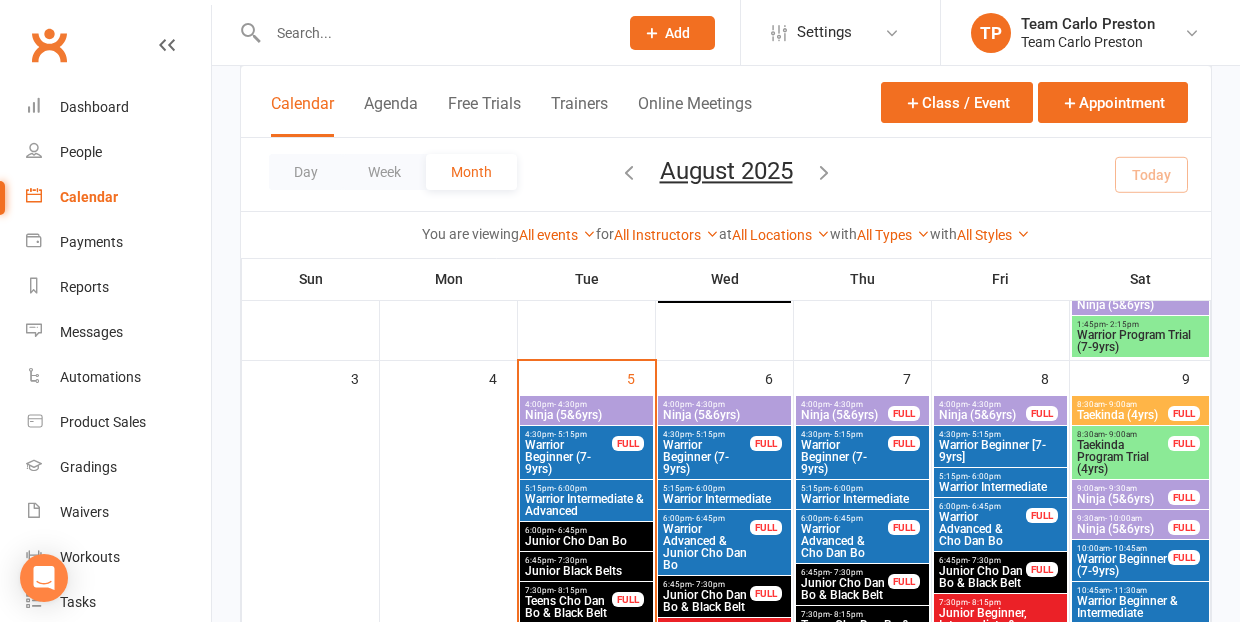 click on "Warrior Beginner [7-9yrs]" at bounding box center (1000, 451) 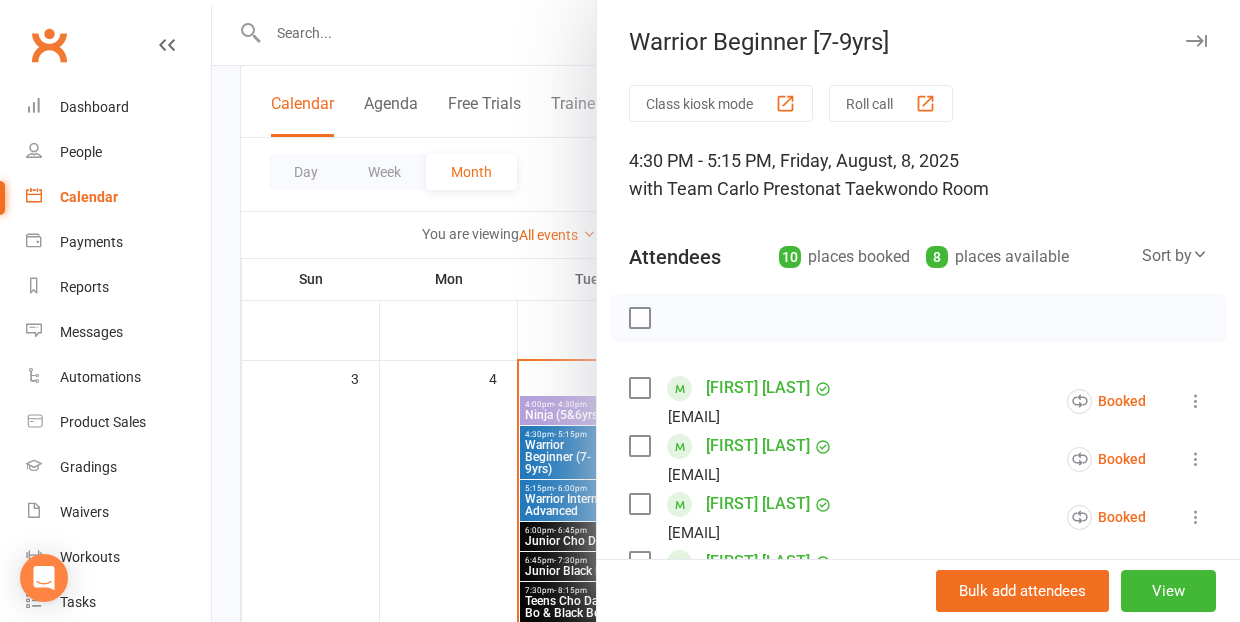 click at bounding box center (726, 311) 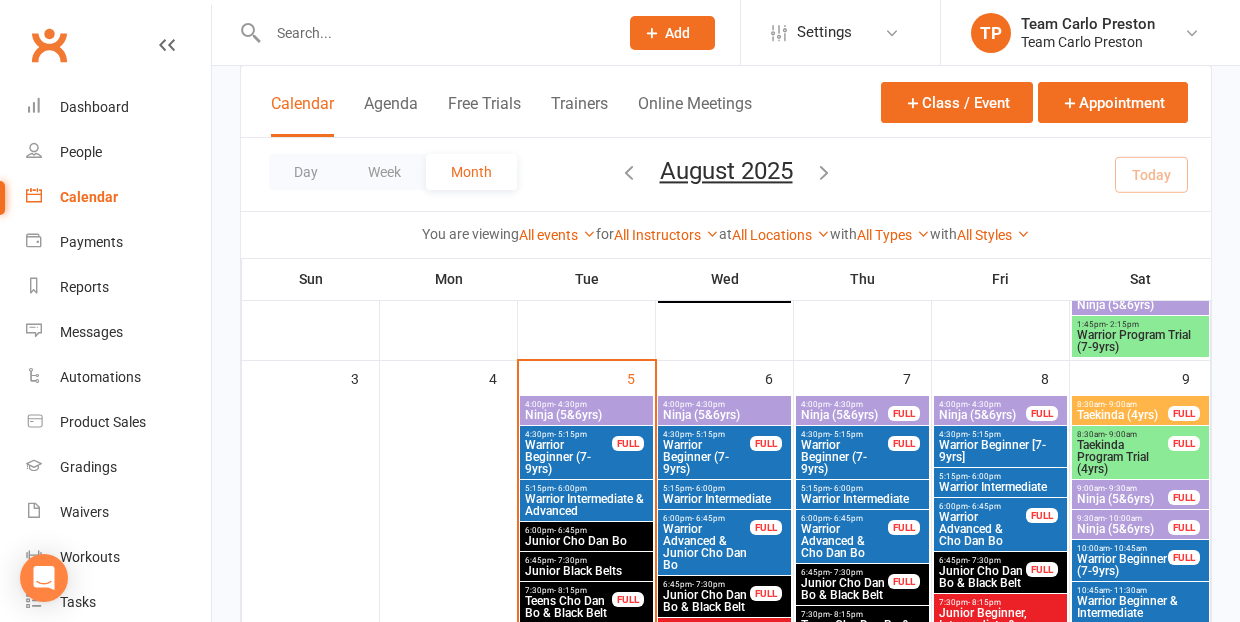 click on "Ninja (5&6yrs)" at bounding box center [982, 415] 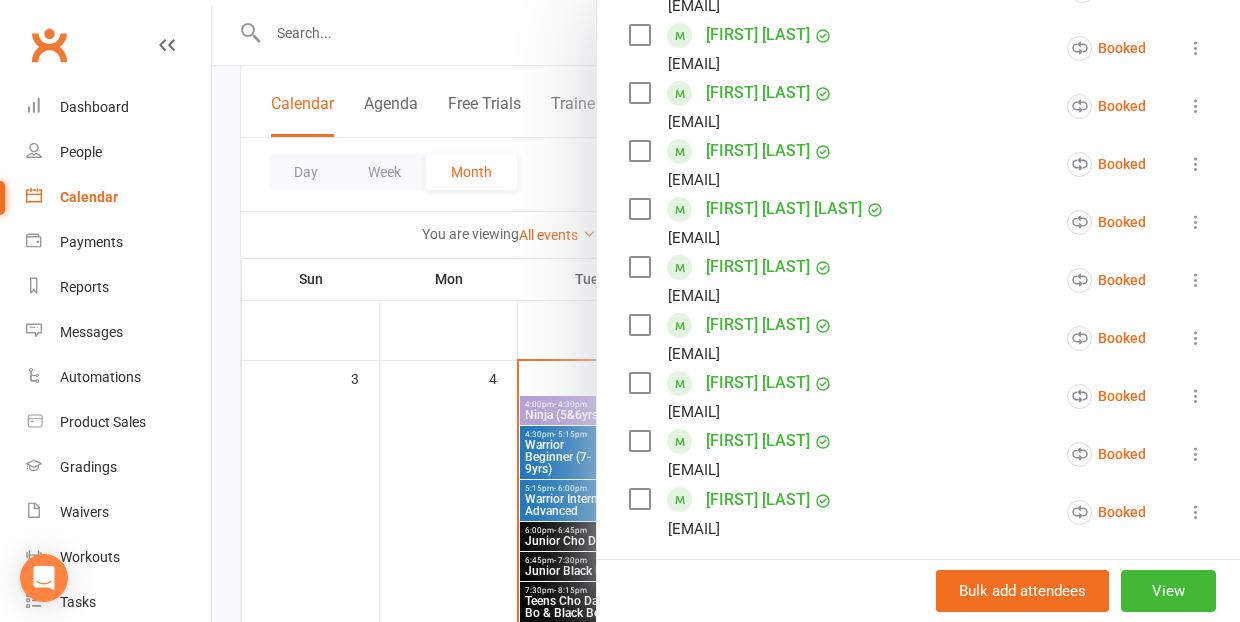 scroll, scrollTop: 767, scrollLeft: 0, axis: vertical 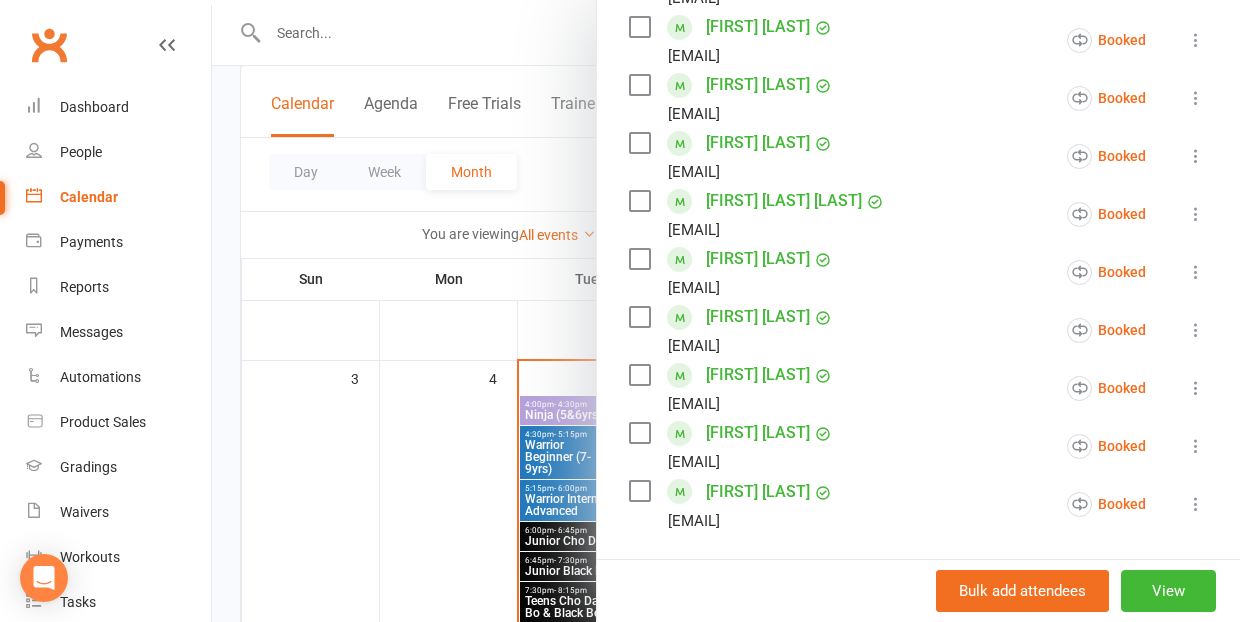 click at bounding box center [726, 311] 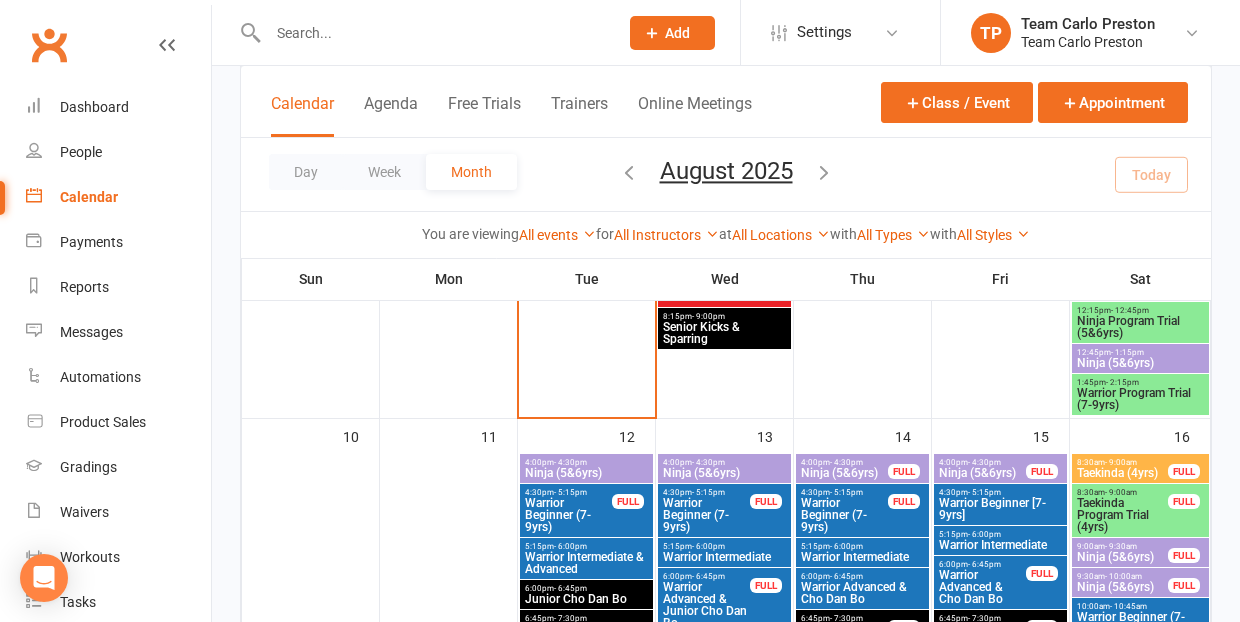 scroll, scrollTop: 879, scrollLeft: 0, axis: vertical 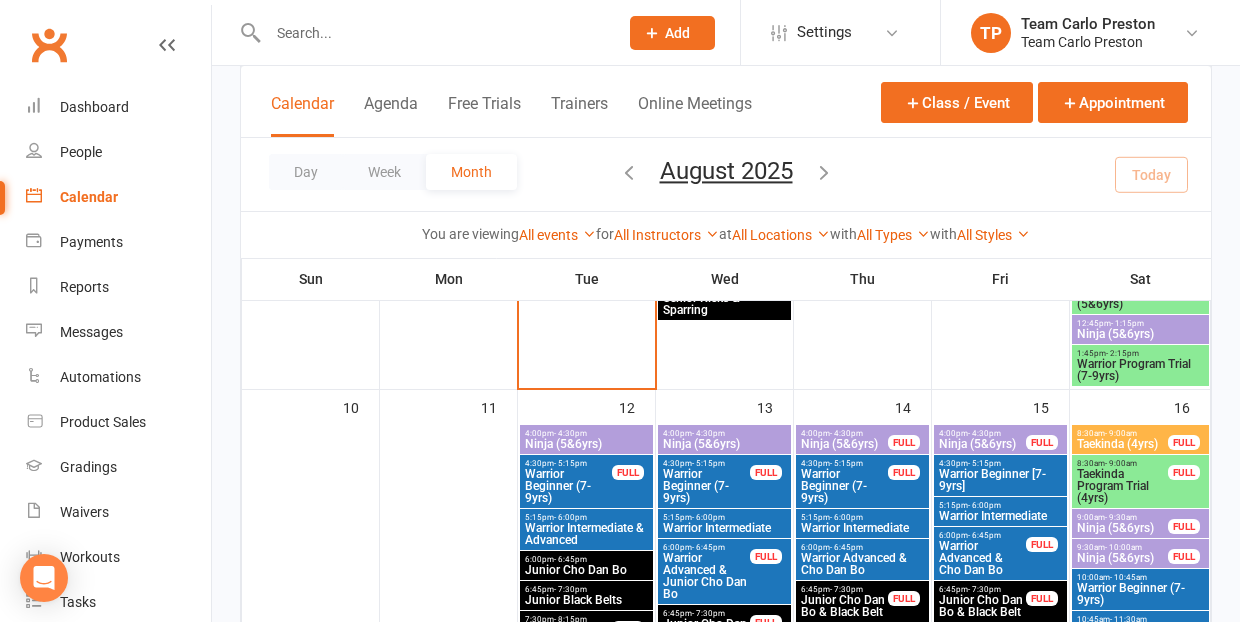 click on "Warrior Beginner (7-9yrs)" at bounding box center (706, 486) 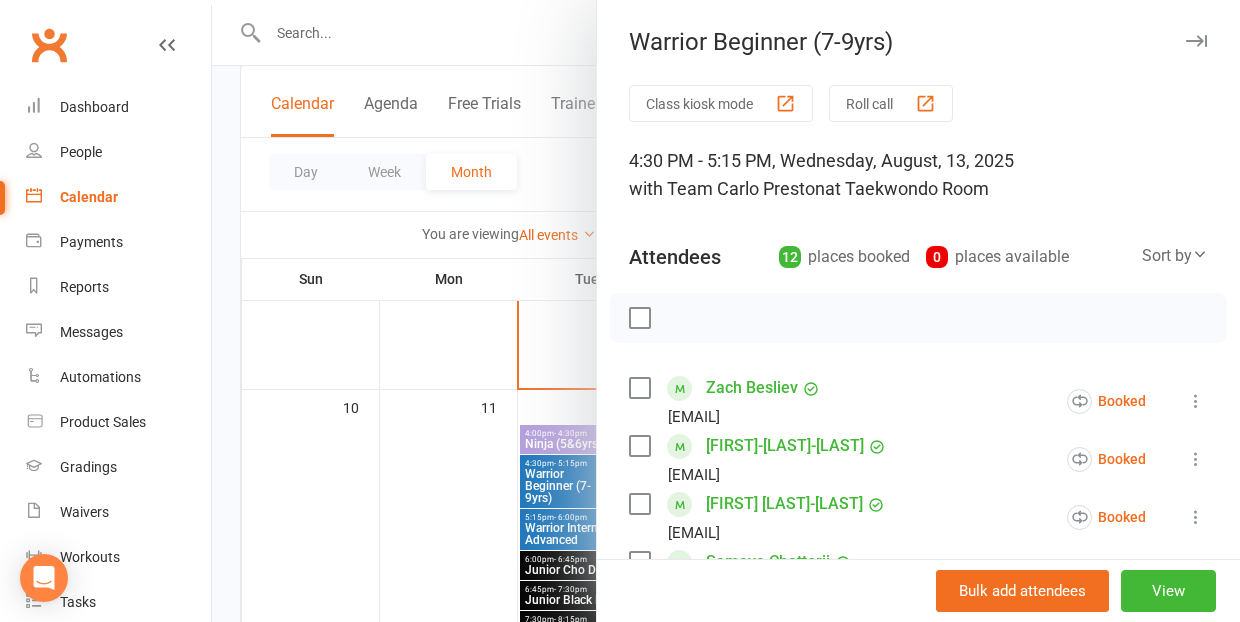 click at bounding box center [726, 311] 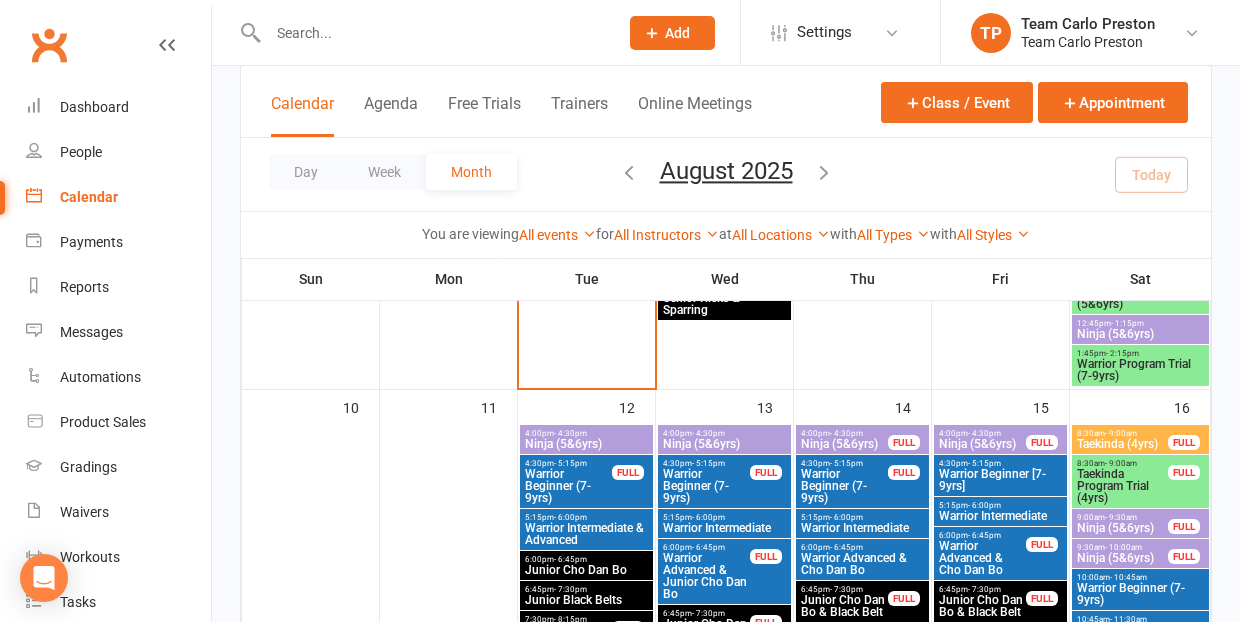 click on "Ninja (5&6yrs)" at bounding box center (724, 444) 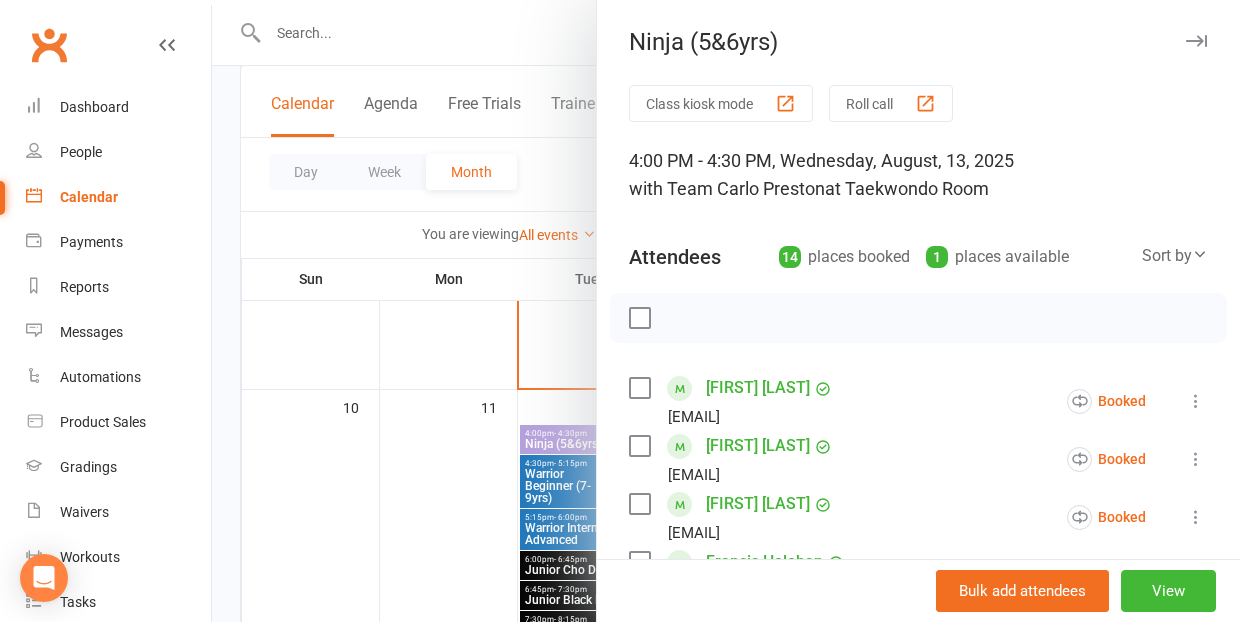 click at bounding box center [726, 311] 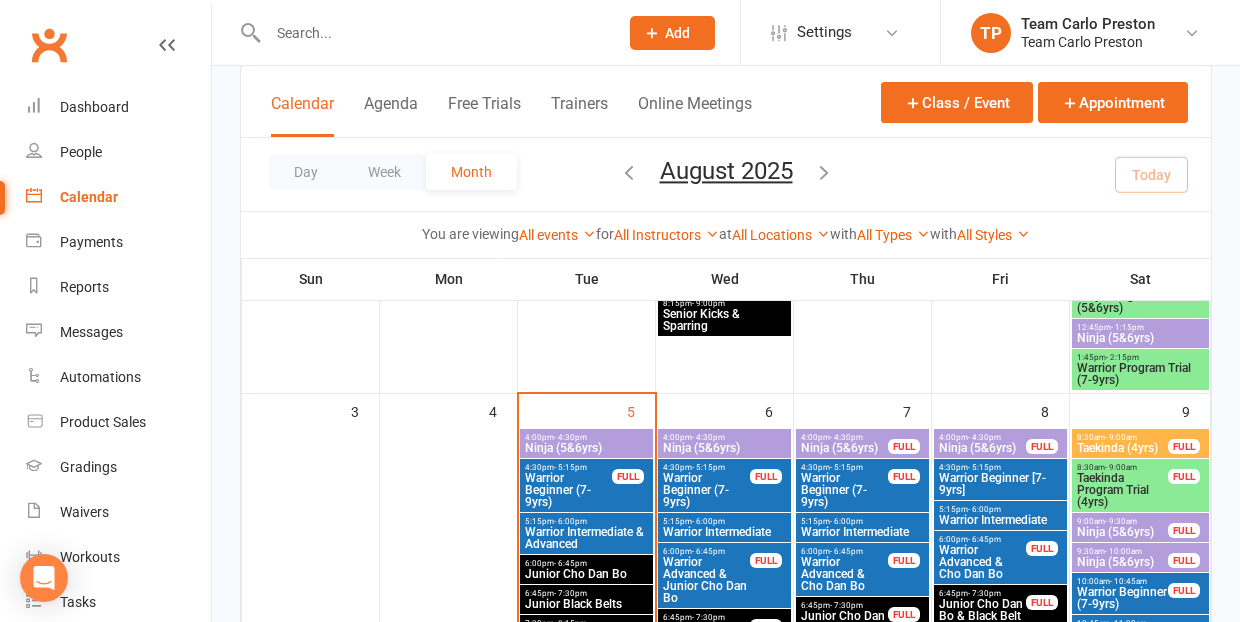 scroll, scrollTop: 452, scrollLeft: 0, axis: vertical 